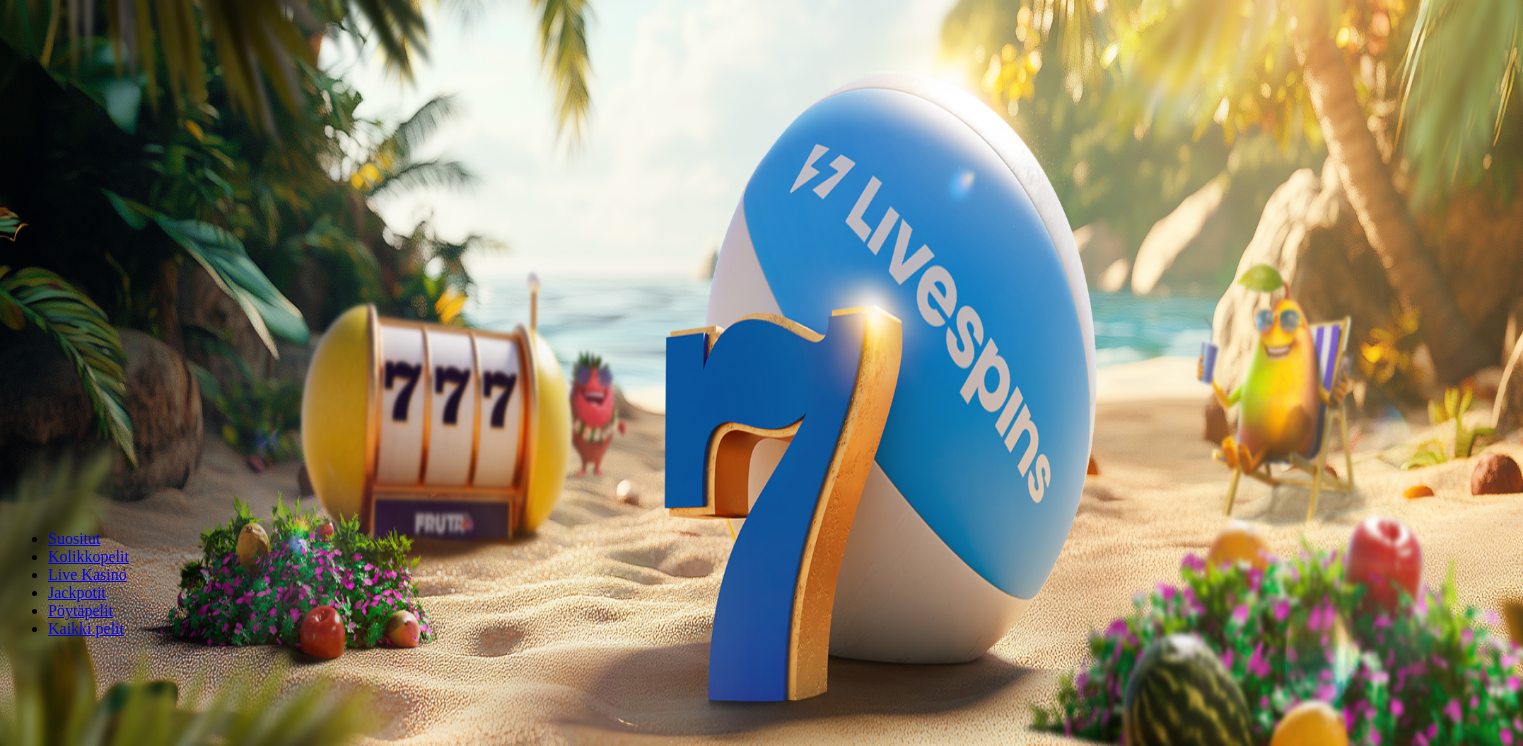 scroll, scrollTop: 0, scrollLeft: 0, axis: both 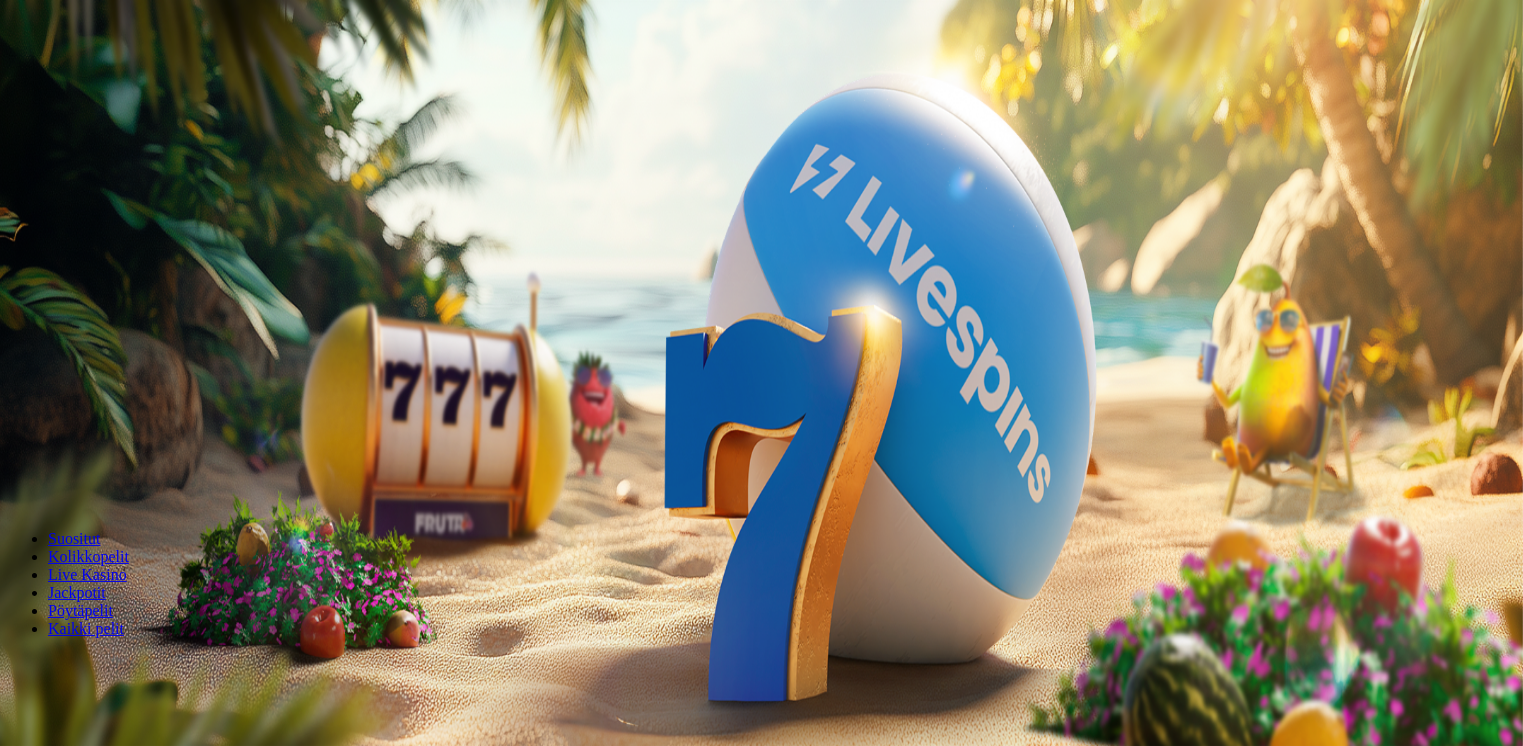 drag, startPoint x: 0, startPoint y: 0, endPoint x: 100, endPoint y: 210, distance: 232.59407 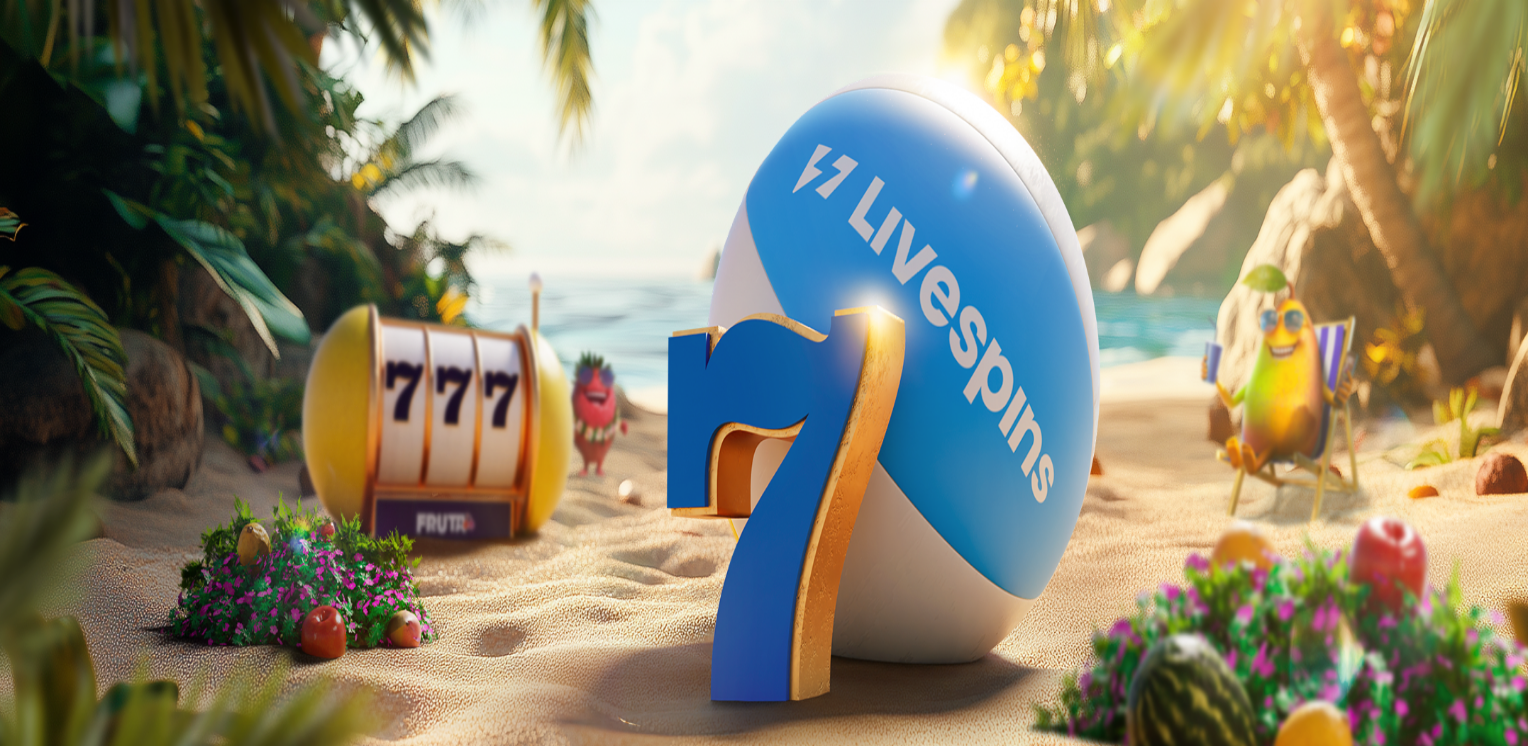 click on "Ymmärrän" at bounding box center (151, 5418) 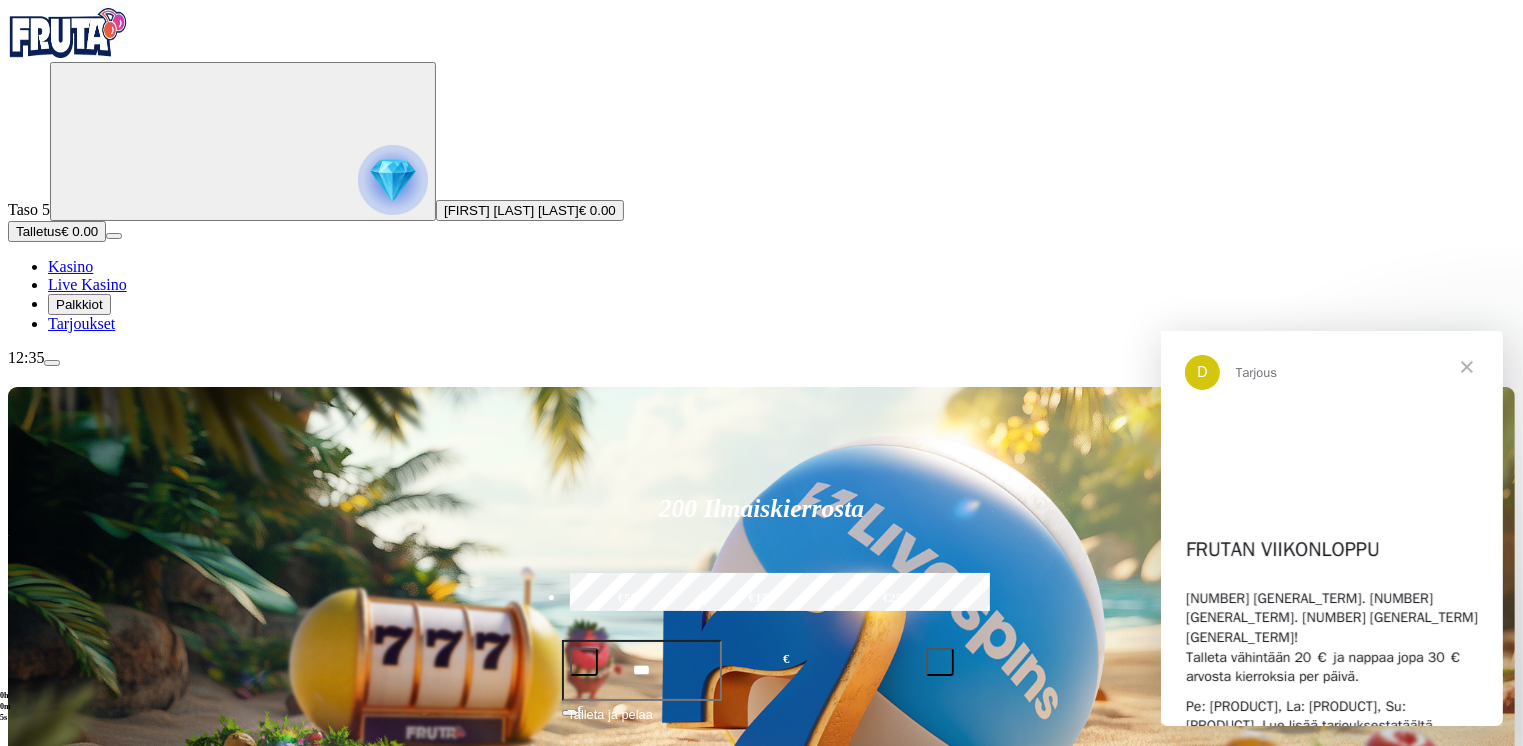 scroll, scrollTop: 0, scrollLeft: 0, axis: both 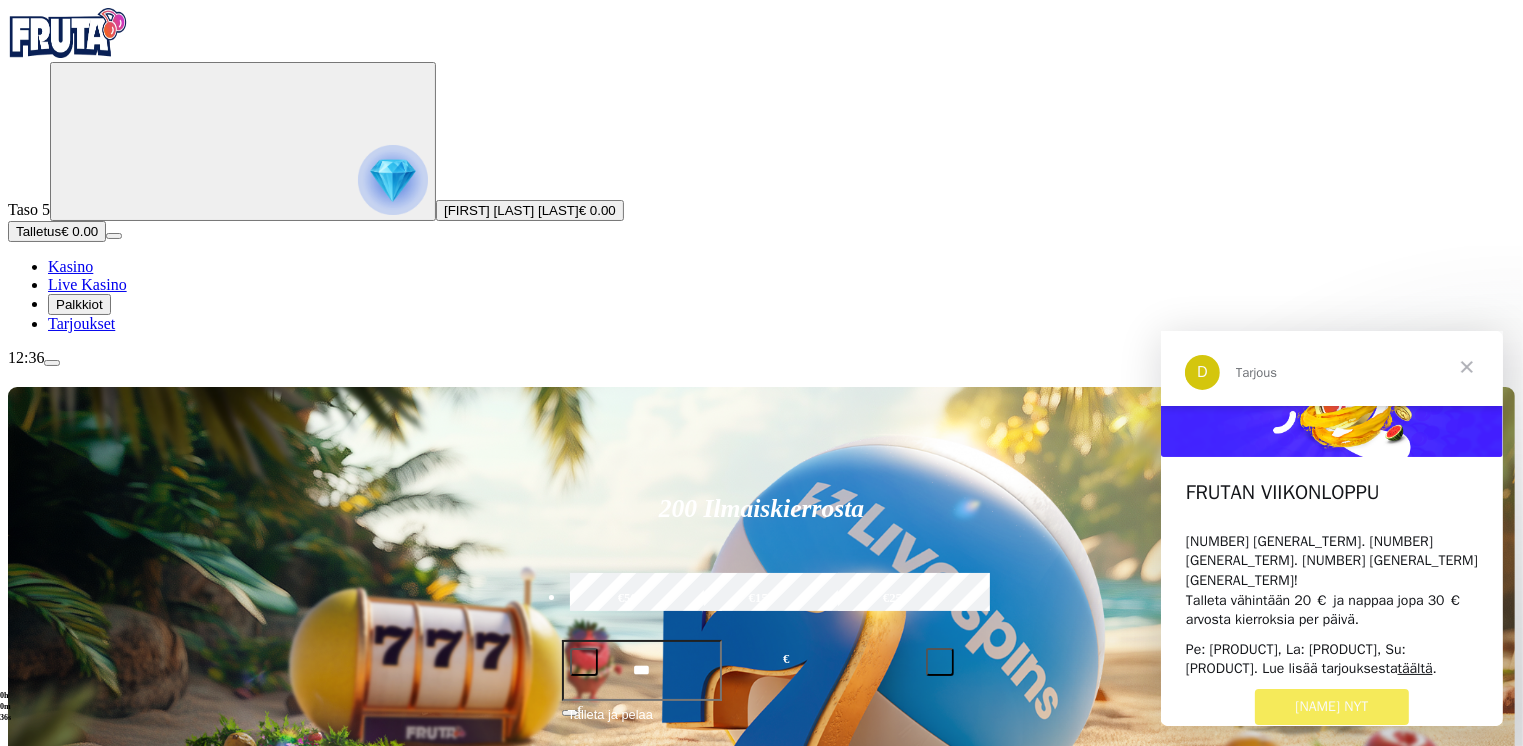 click on "***" at bounding box center [642, 670] 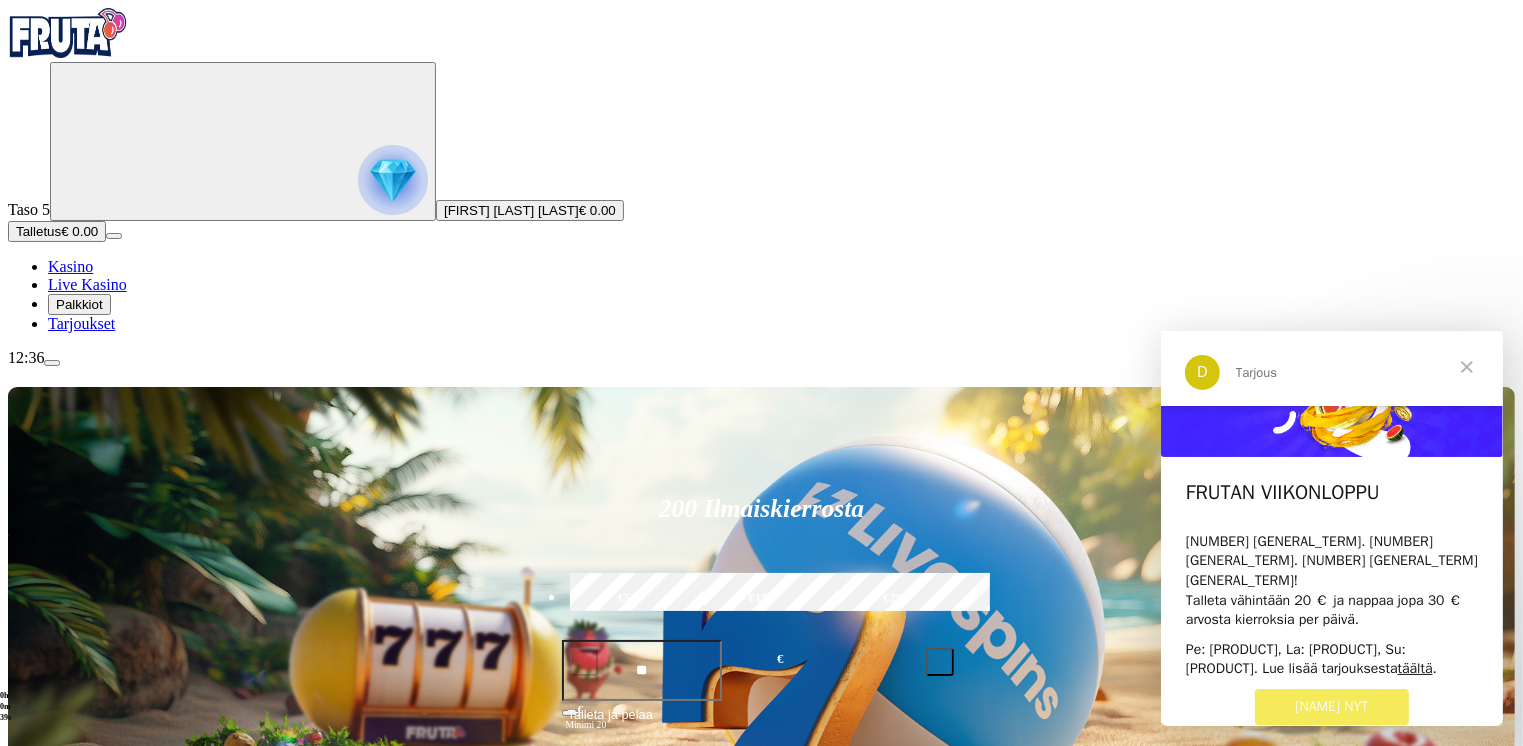 type on "*" 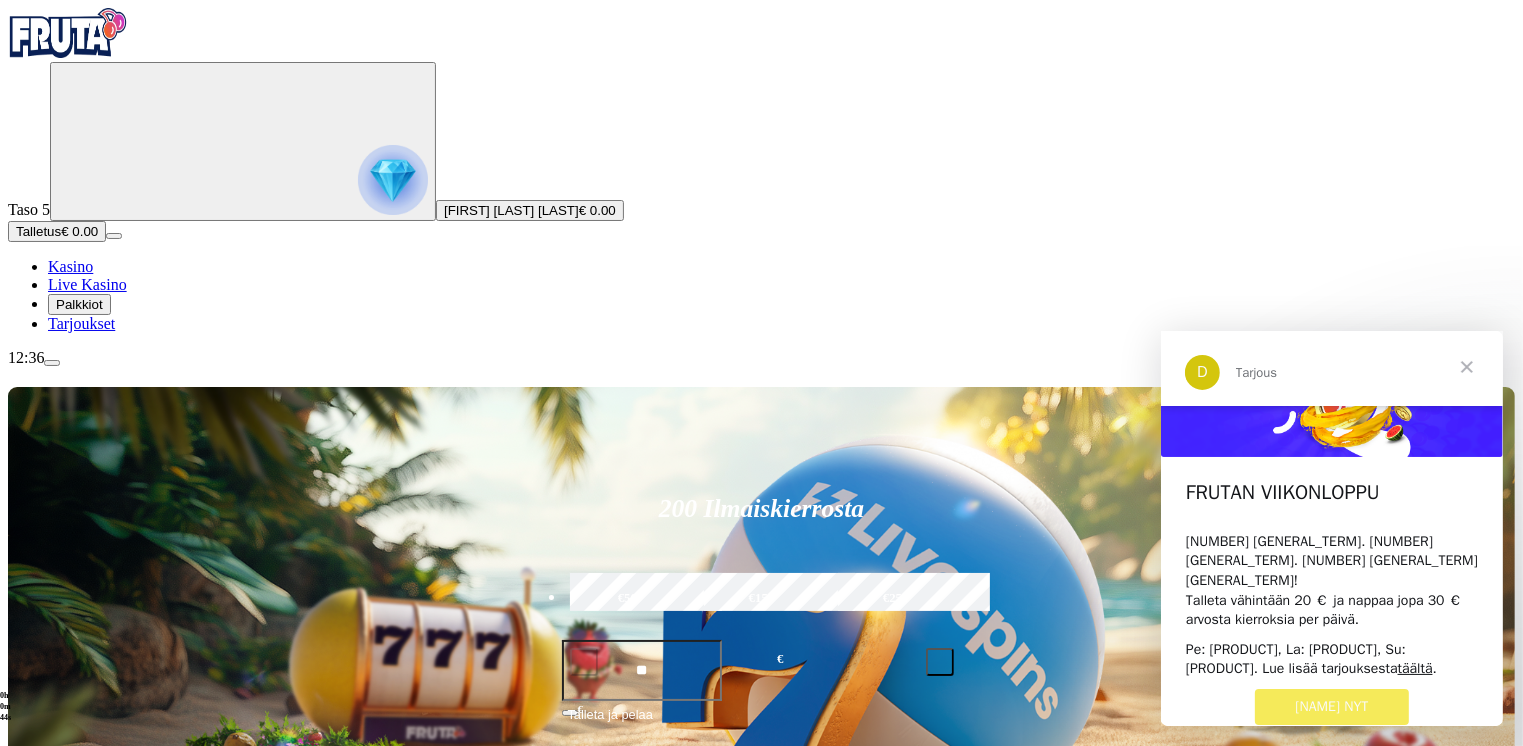 type on "**" 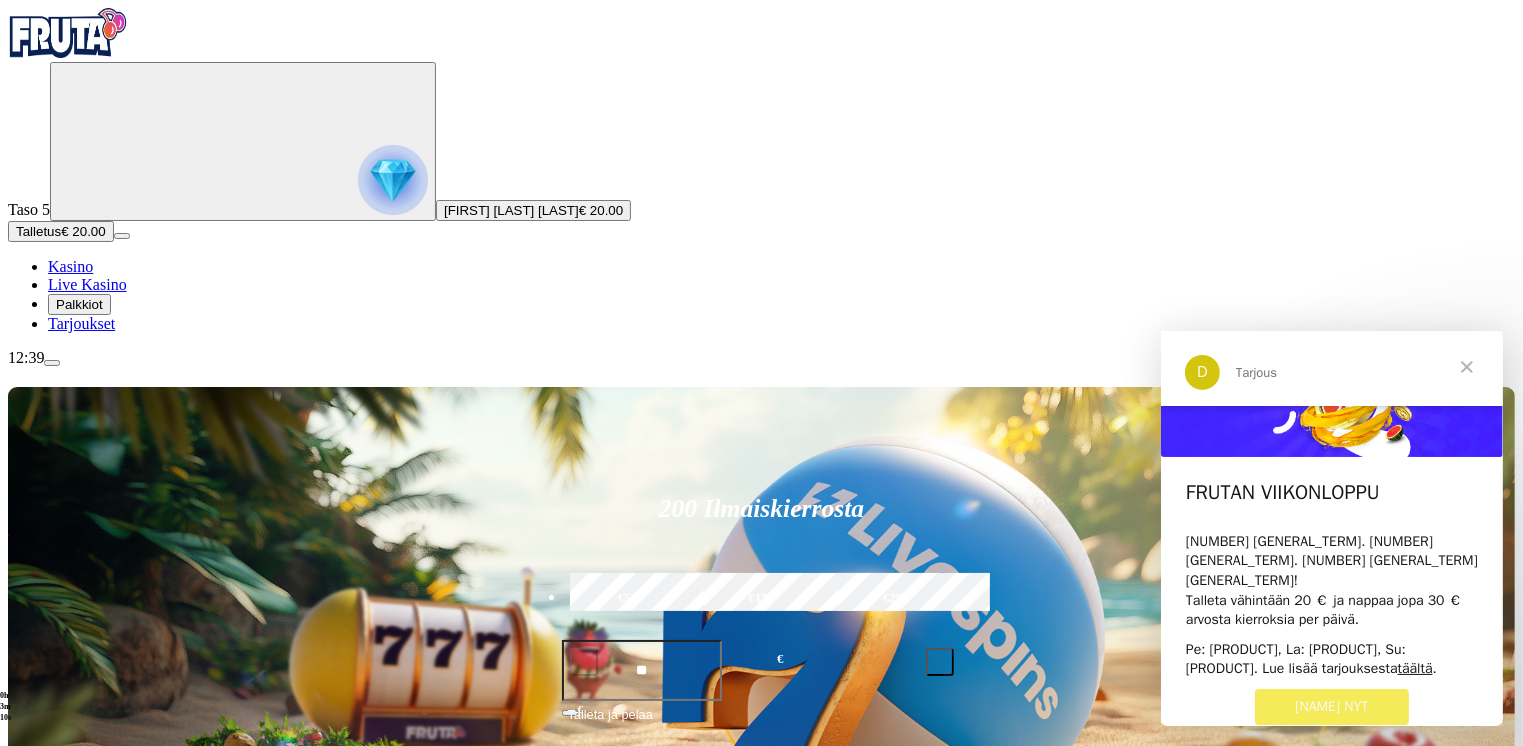 click at bounding box center [1466, 366] 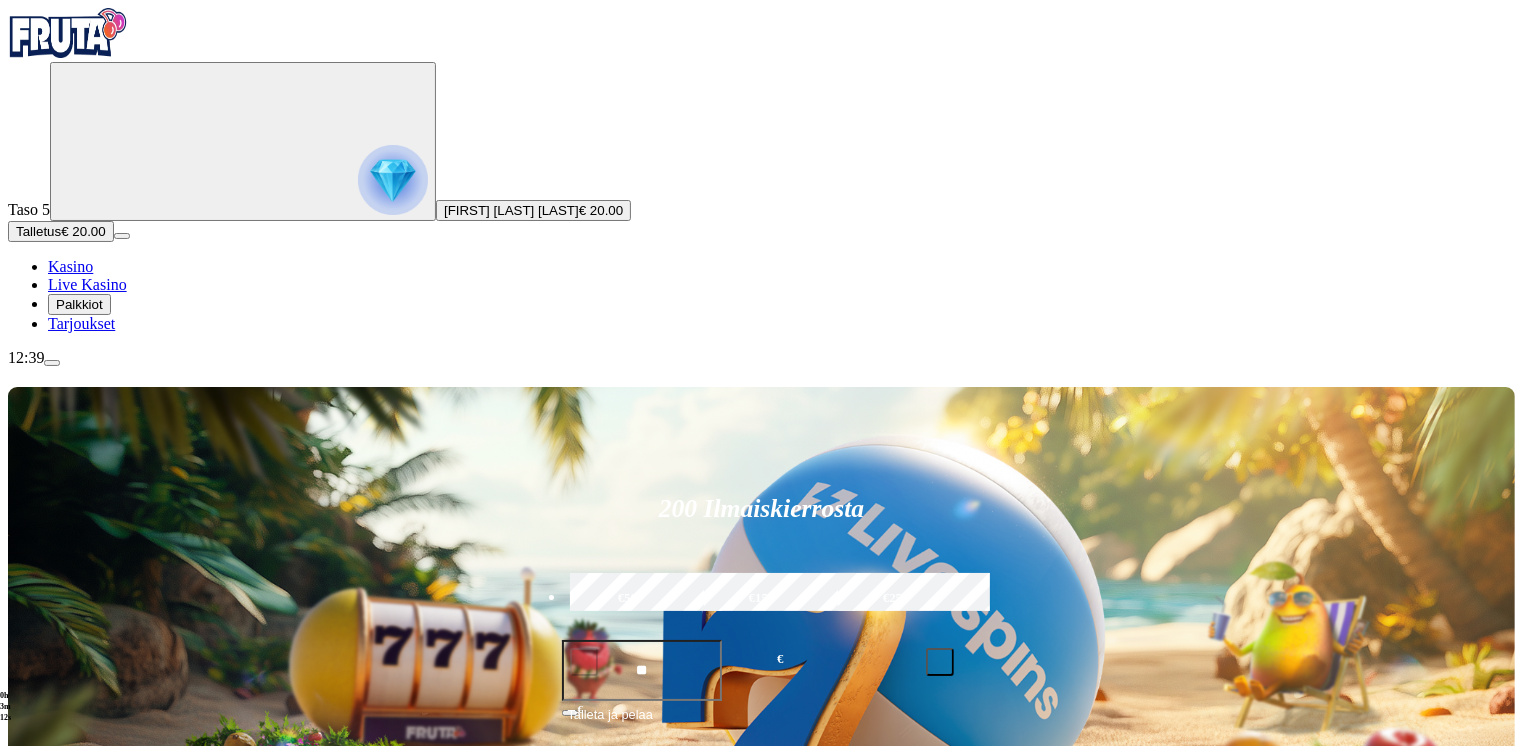 click on "Palkkiot" at bounding box center [79, 304] 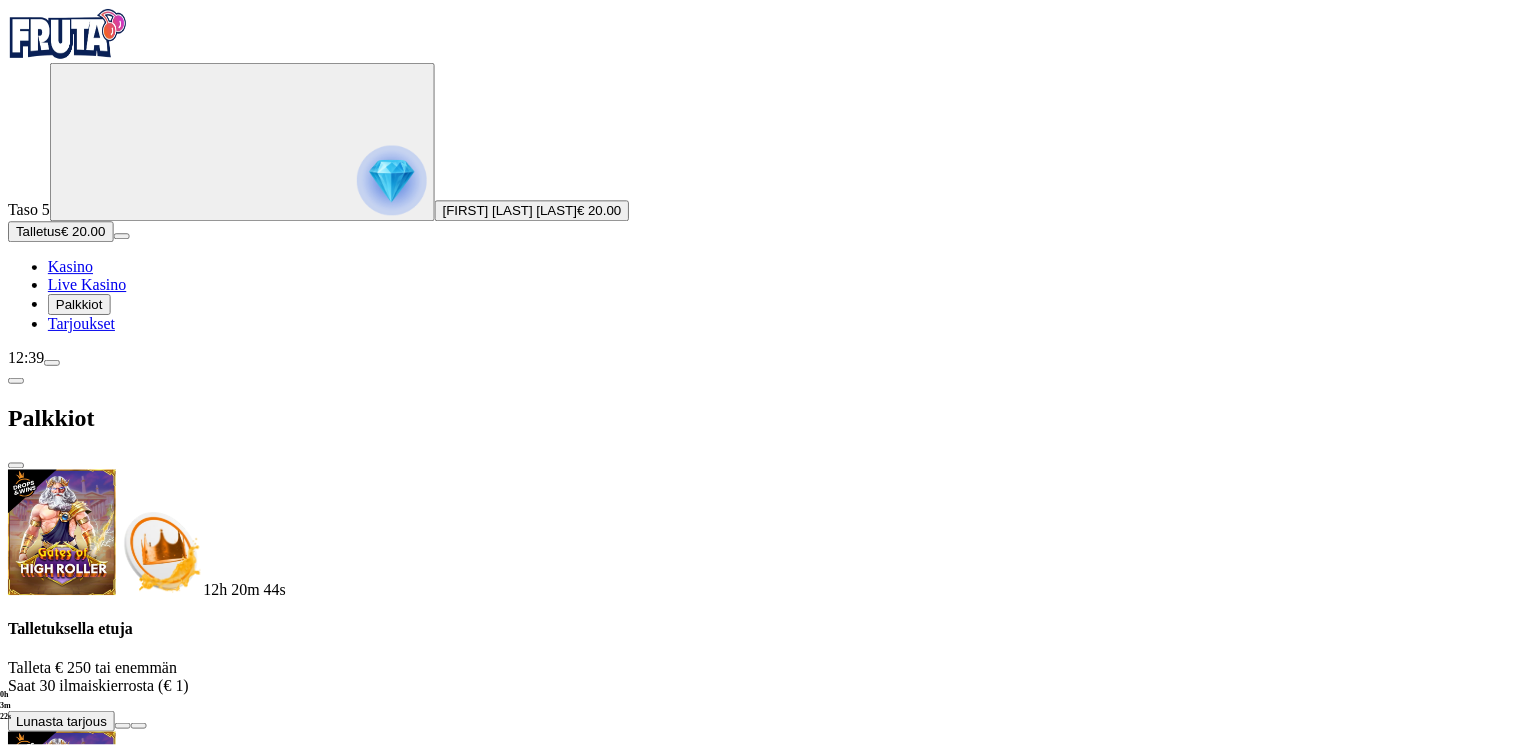 scroll, scrollTop: 136, scrollLeft: 0, axis: vertical 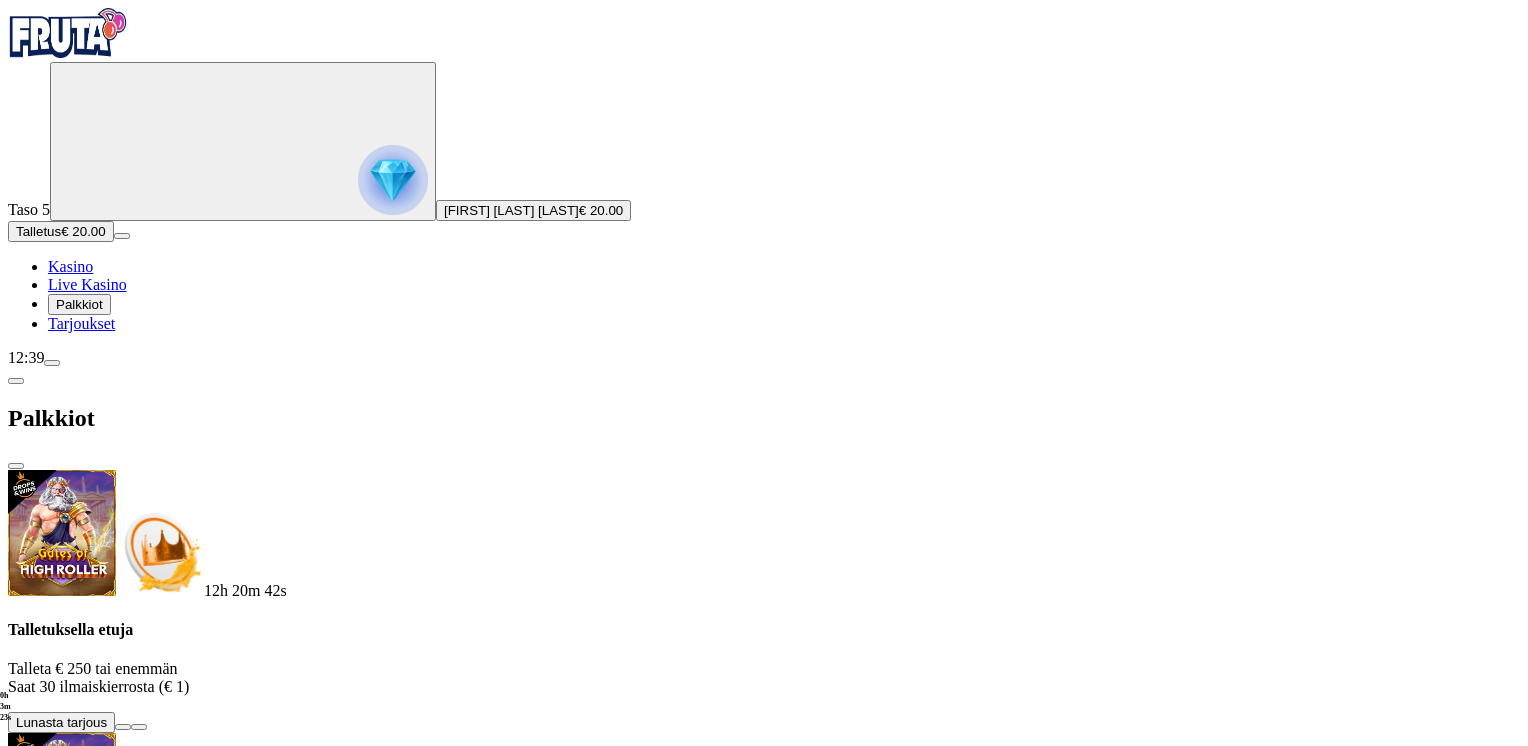 click on "Fruit Up   ja nappaat seuraavan palkkion" at bounding box center [764, 1694] 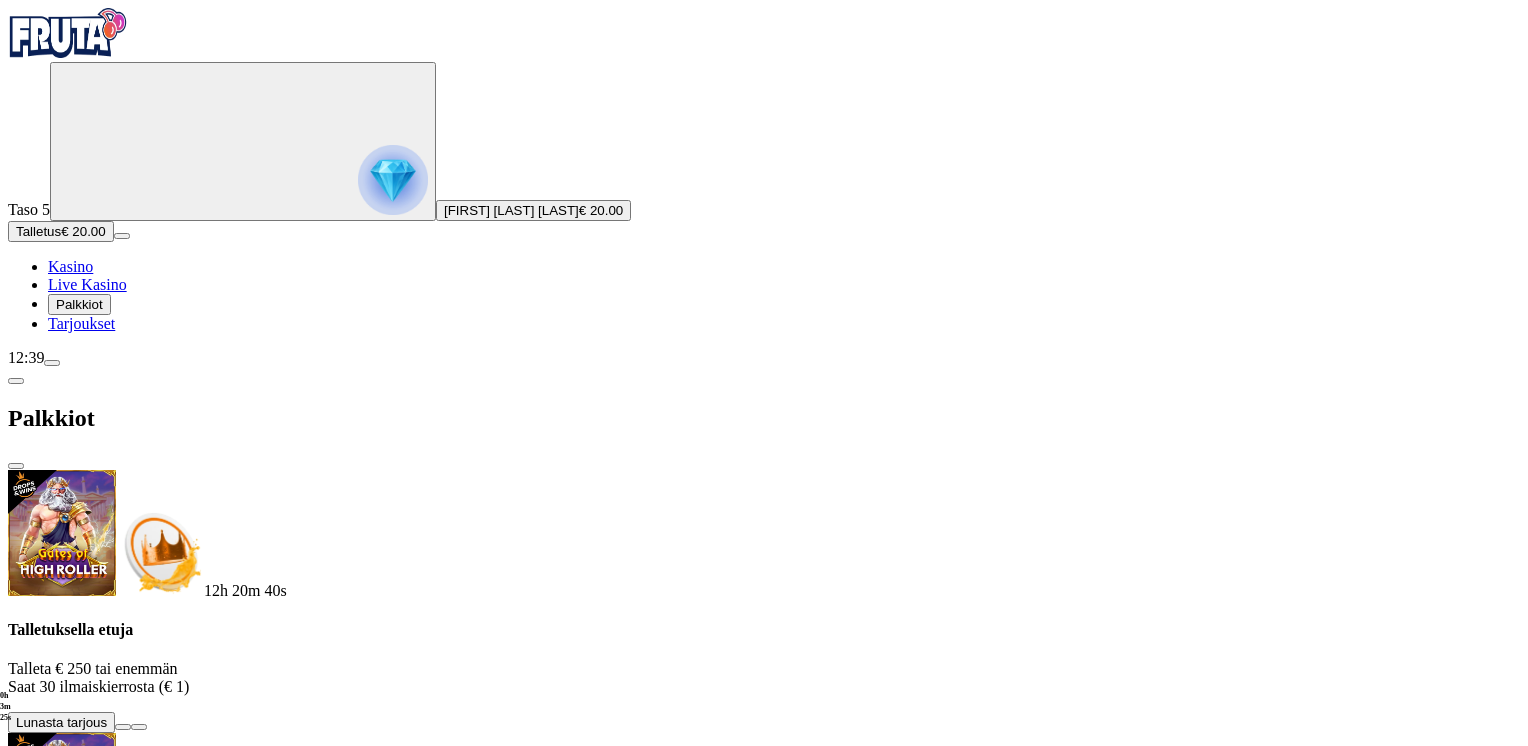 click at bounding box center (16, 466) 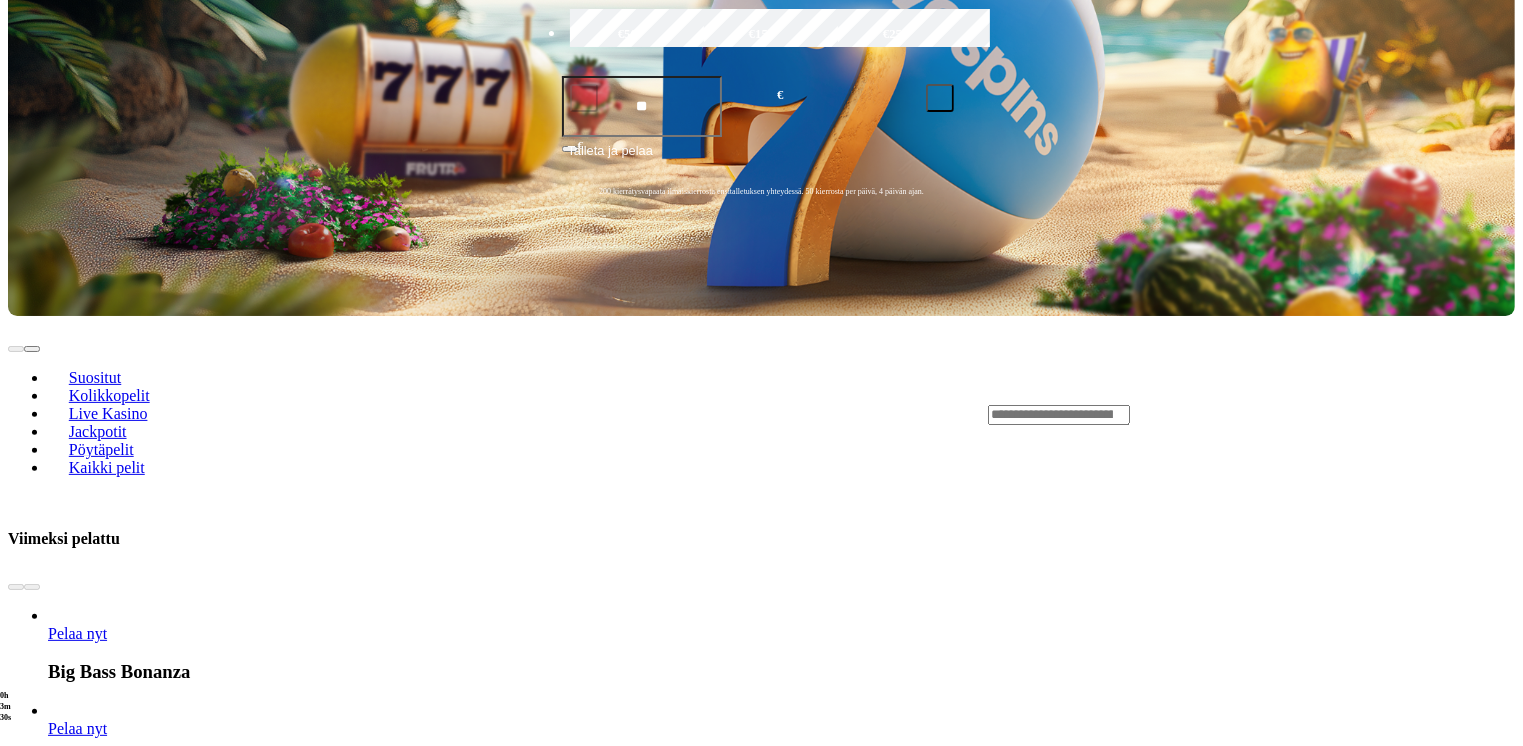 scroll, scrollTop: 600, scrollLeft: 0, axis: vertical 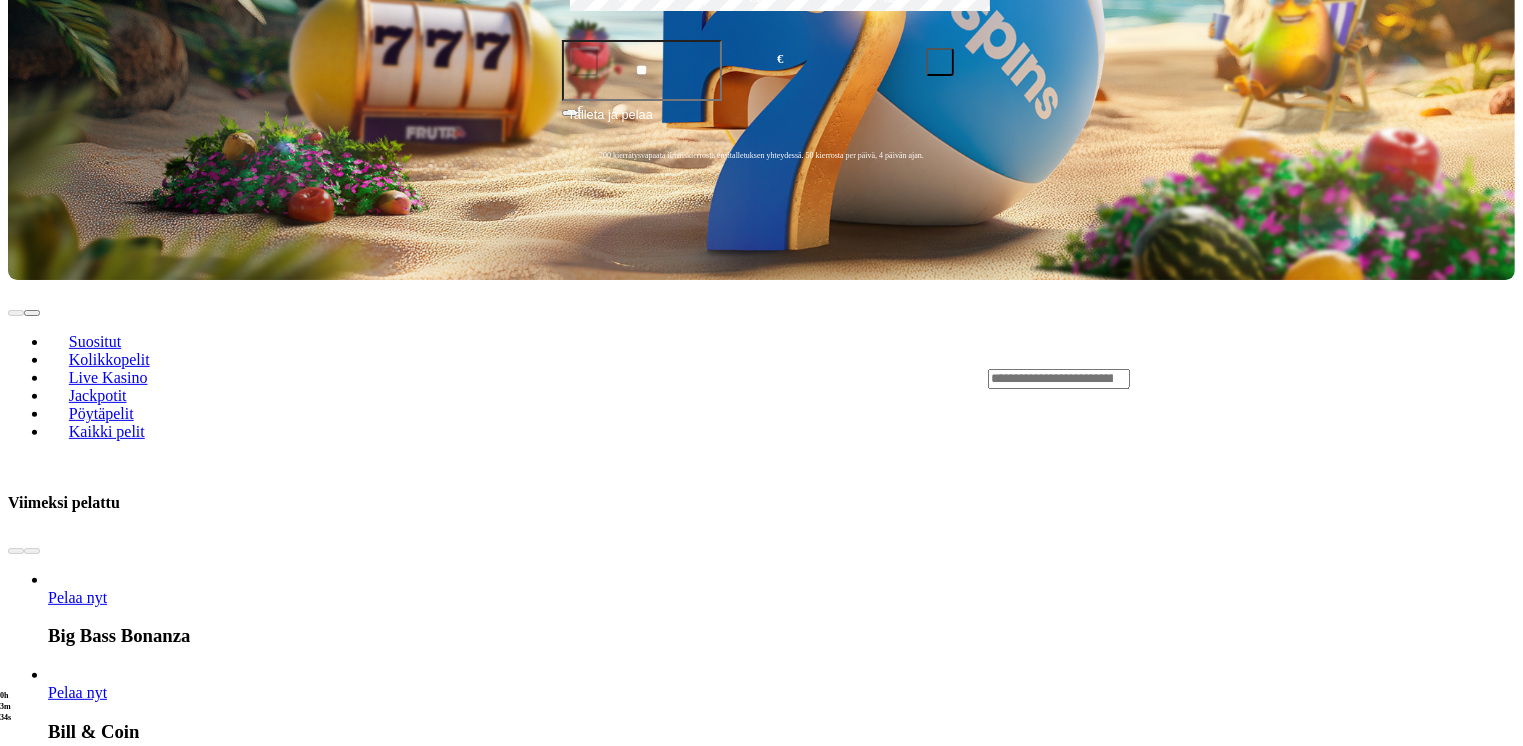 click on "Pelaa nyt" at bounding box center [77, 990] 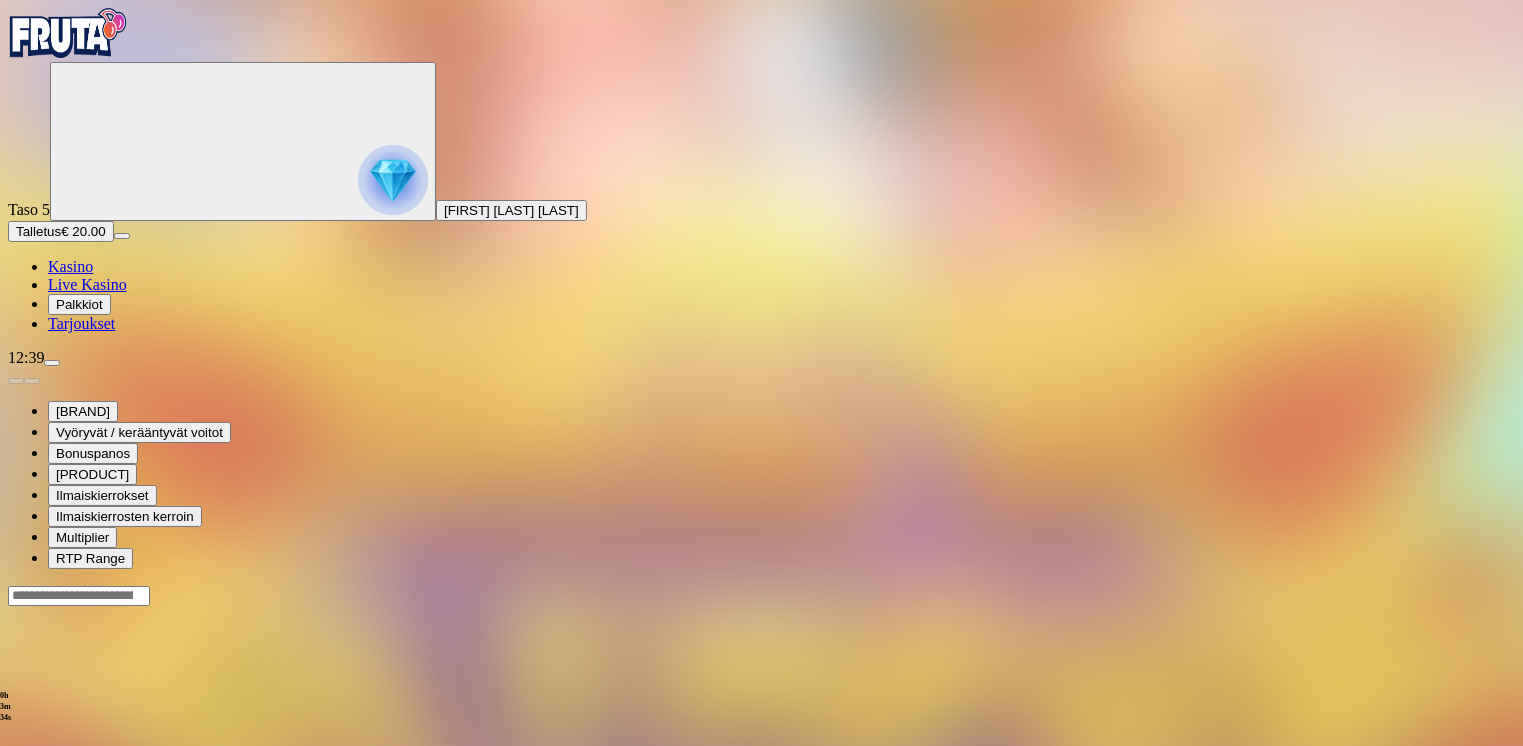 scroll, scrollTop: 0, scrollLeft: 0, axis: both 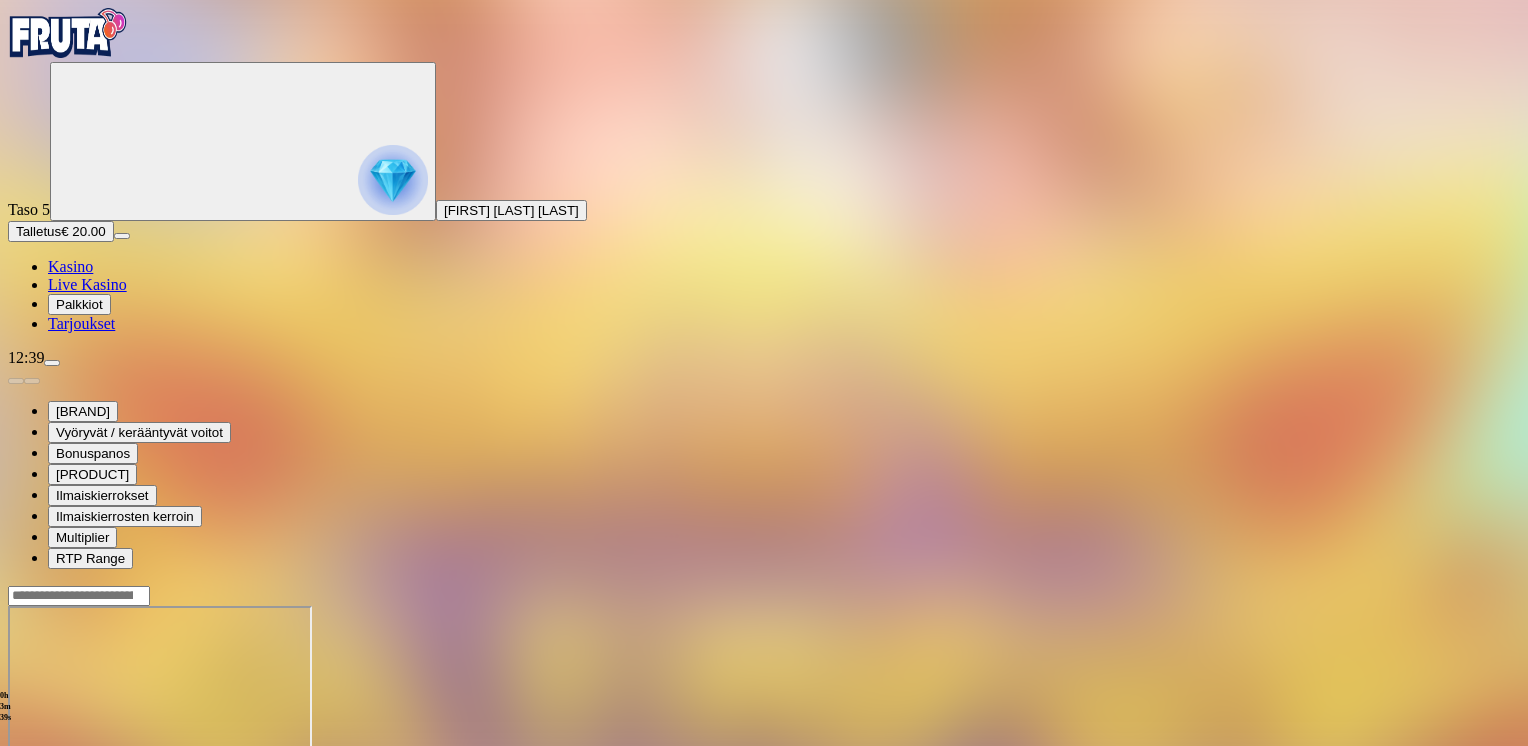 click at bounding box center [48, 778] 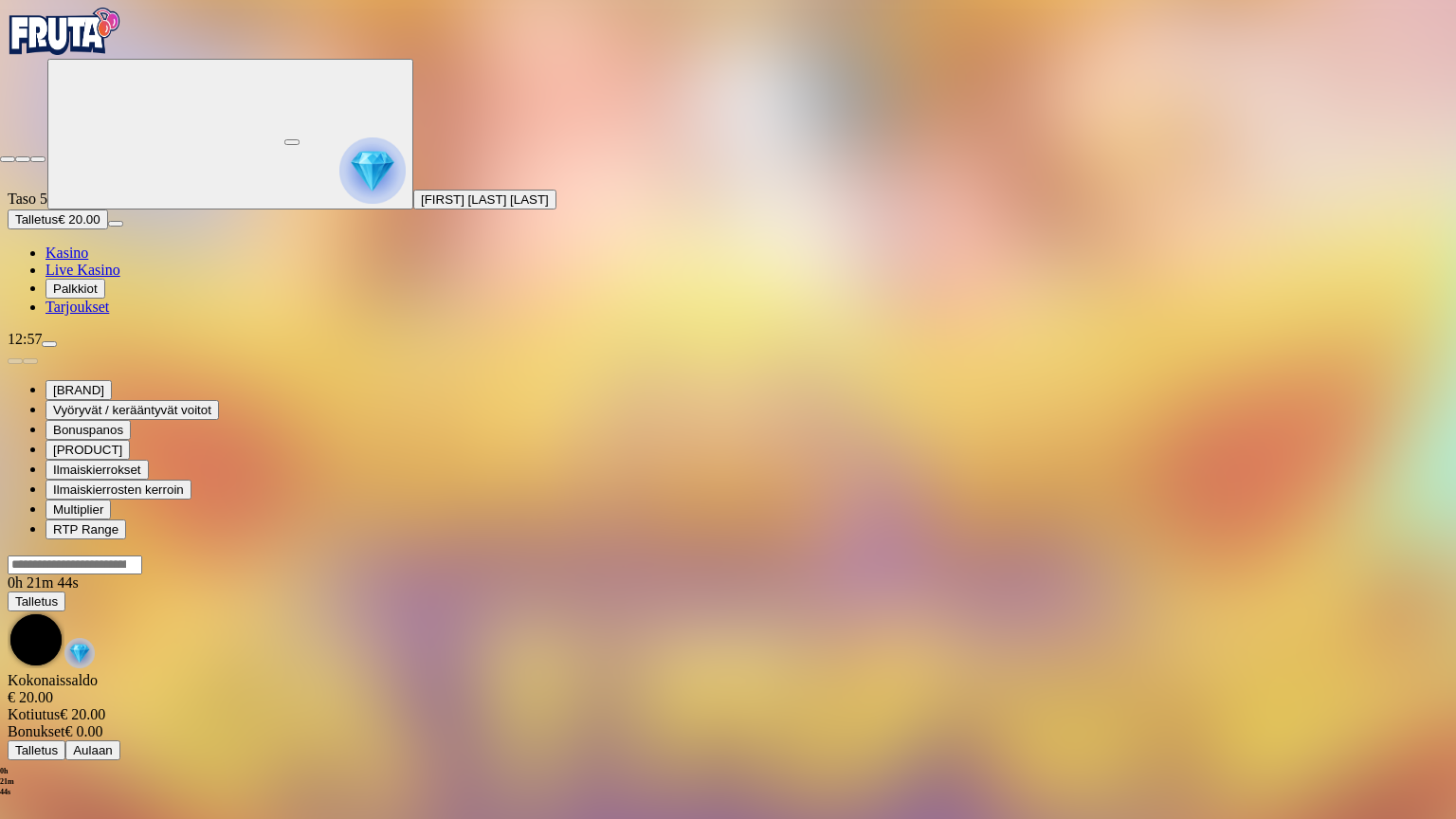 click at bounding box center [8, 159] 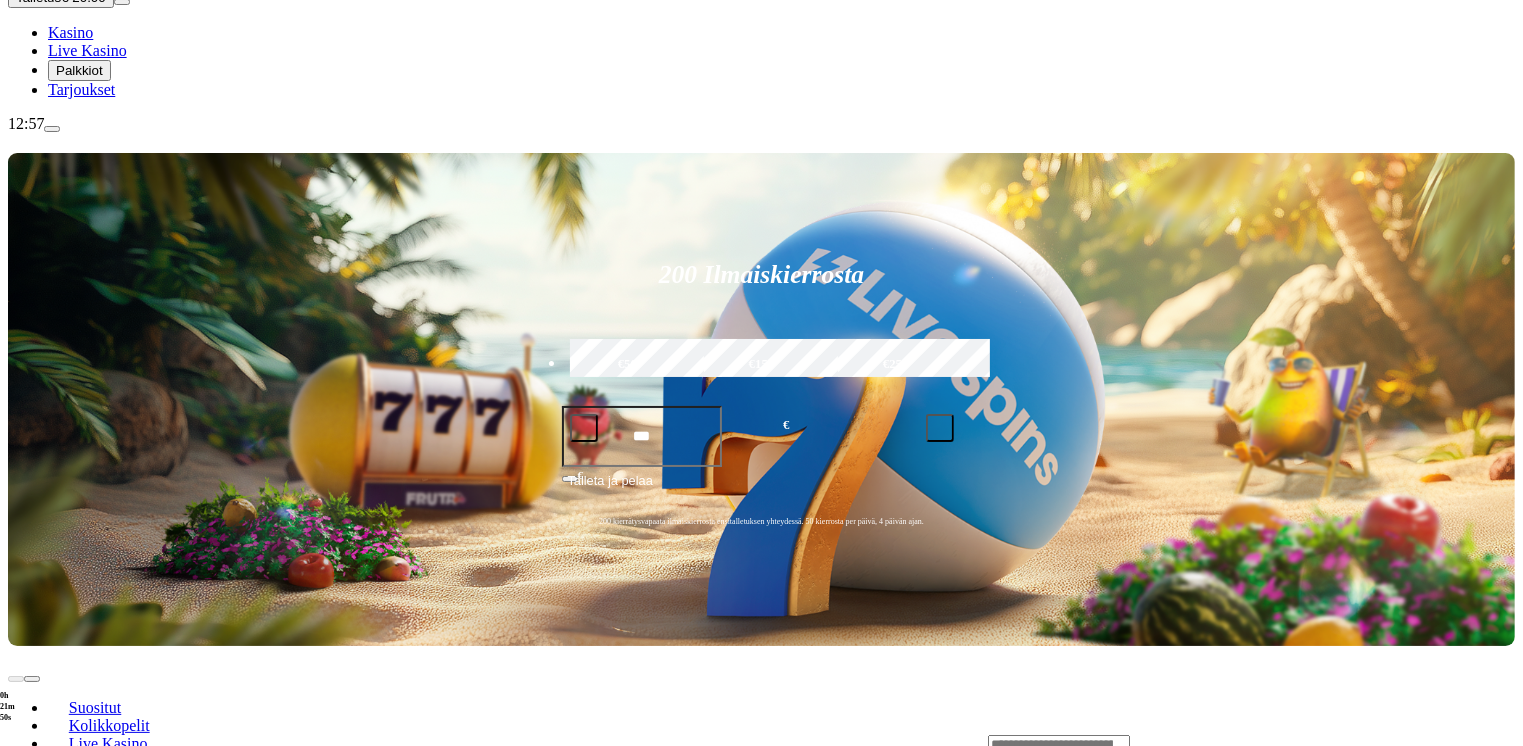 scroll, scrollTop: 300, scrollLeft: 0, axis: vertical 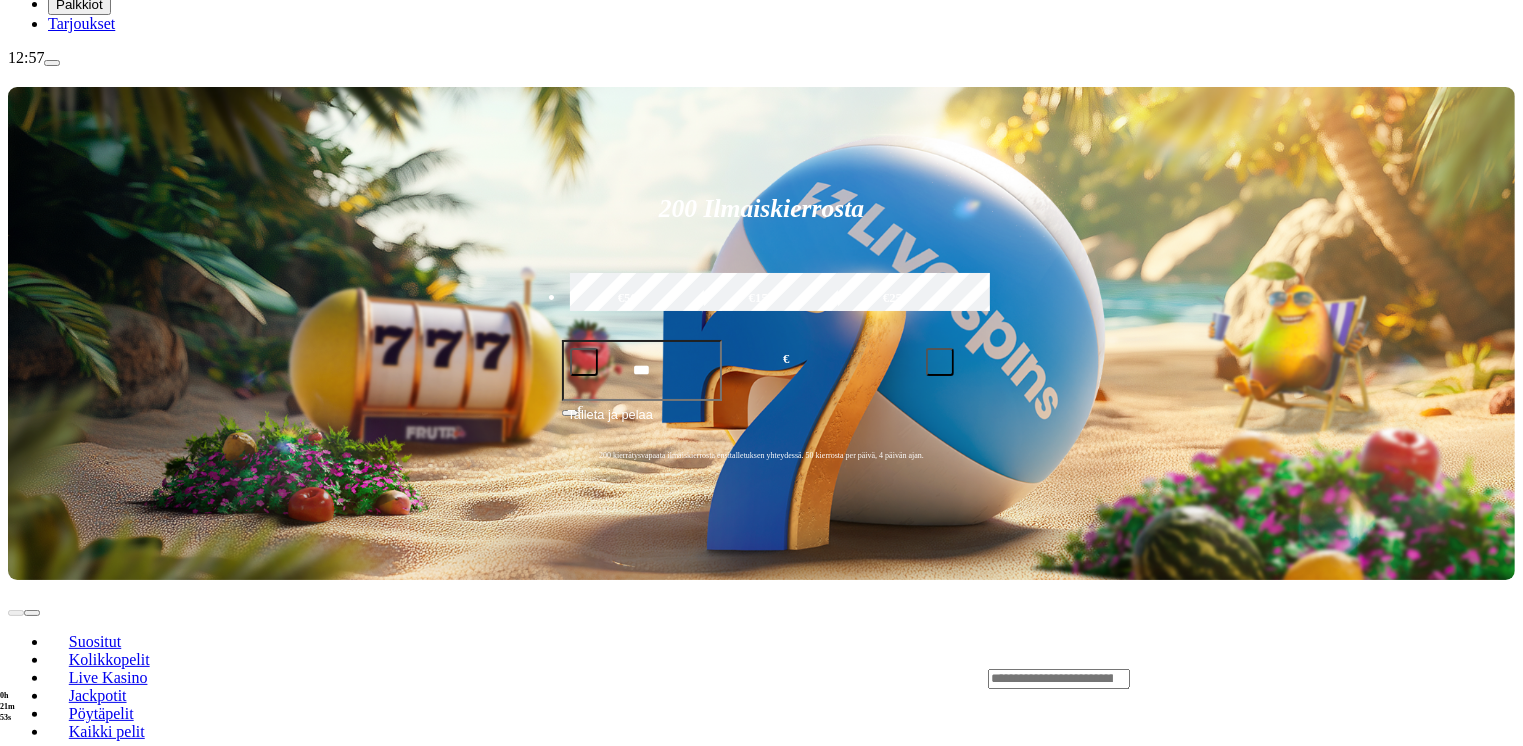 click on "Pelaa nyt" at bounding box center [77, 897] 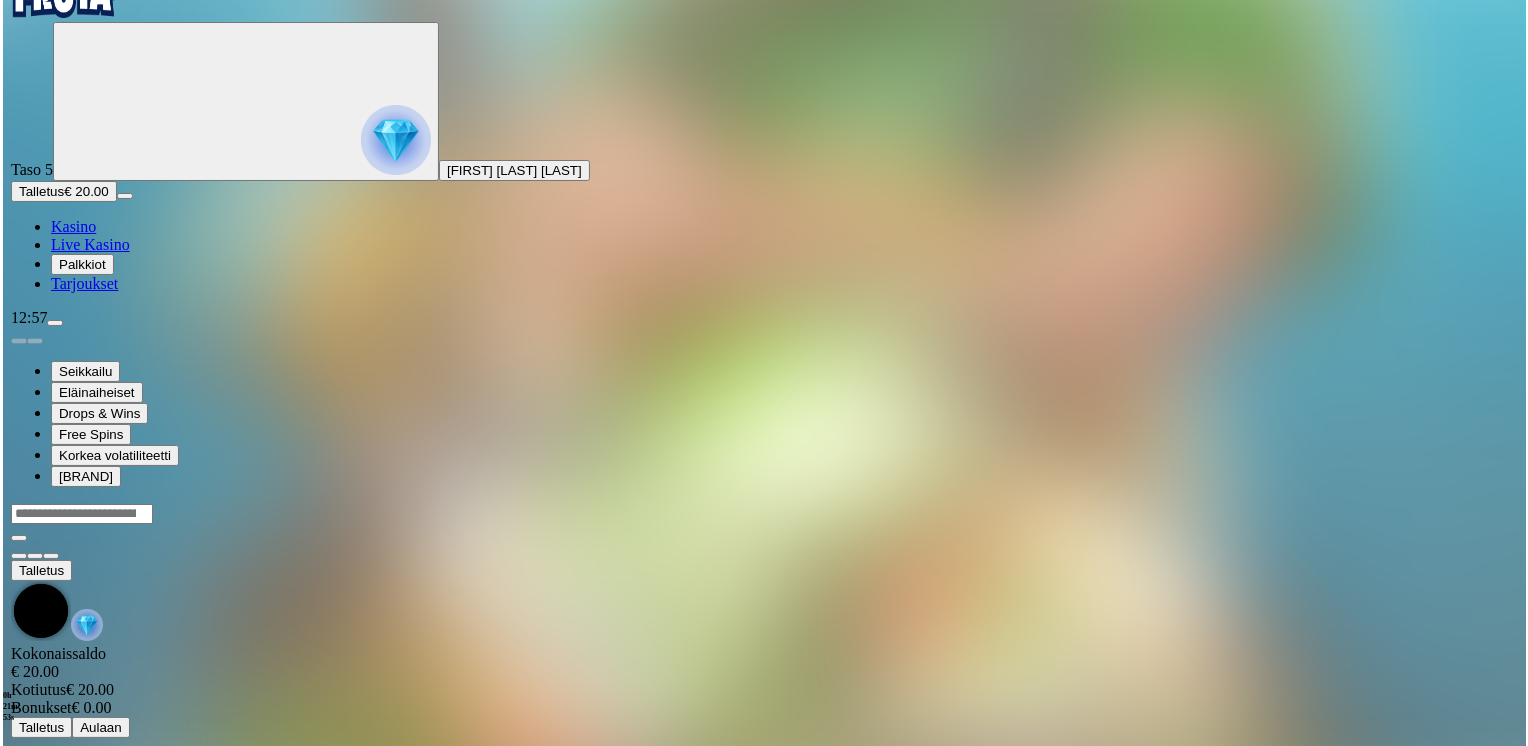 scroll, scrollTop: 0, scrollLeft: 0, axis: both 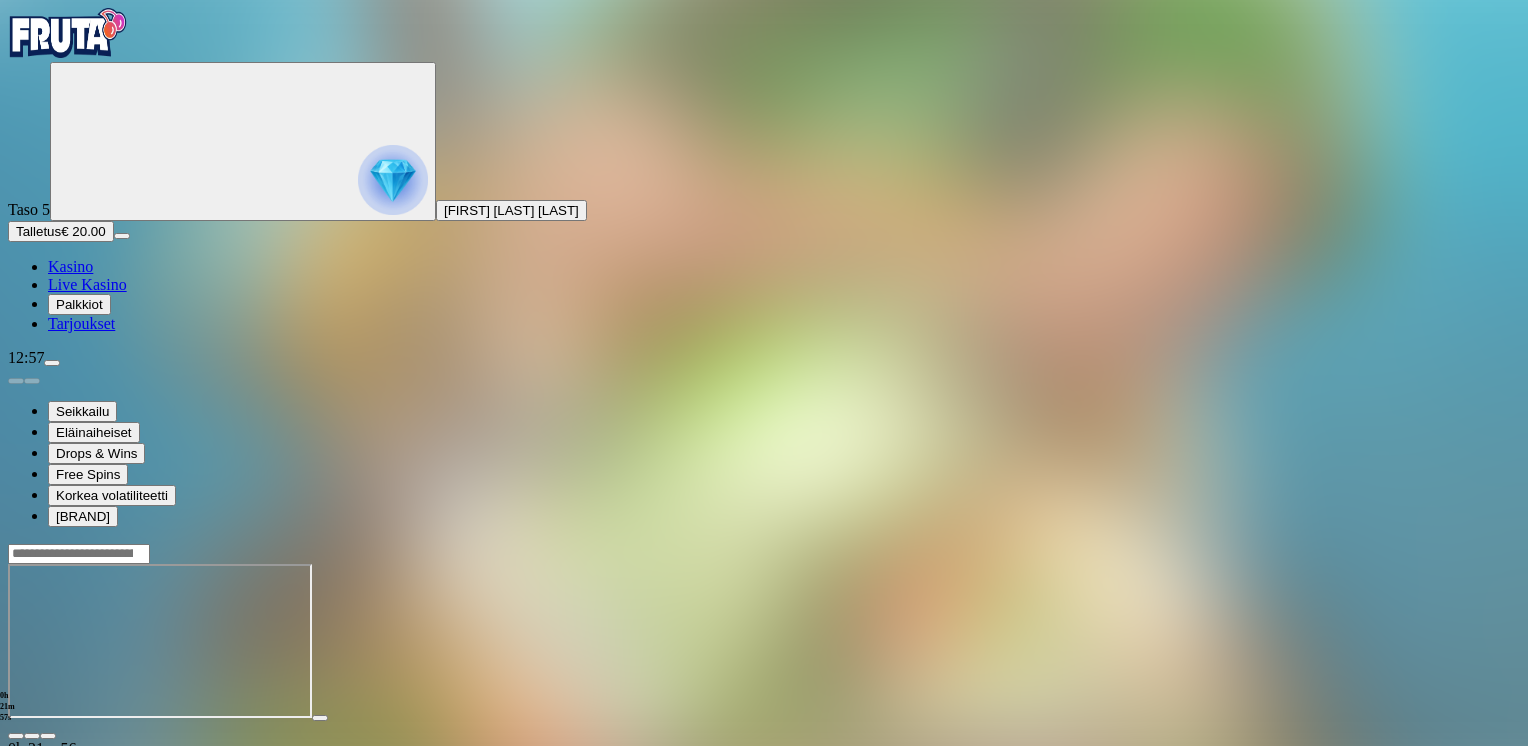 click at bounding box center (48, 736) 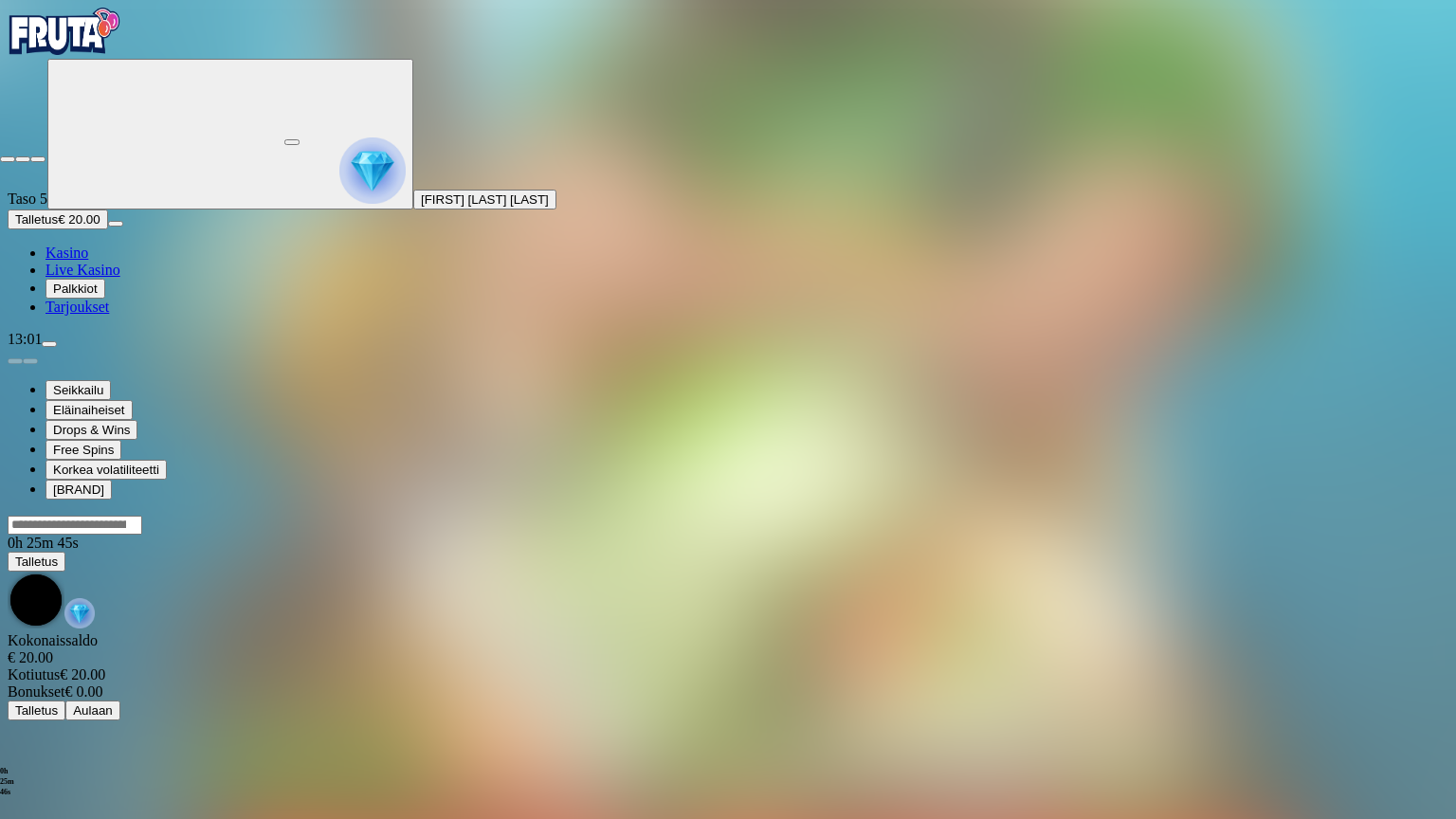 click at bounding box center [38, 159] 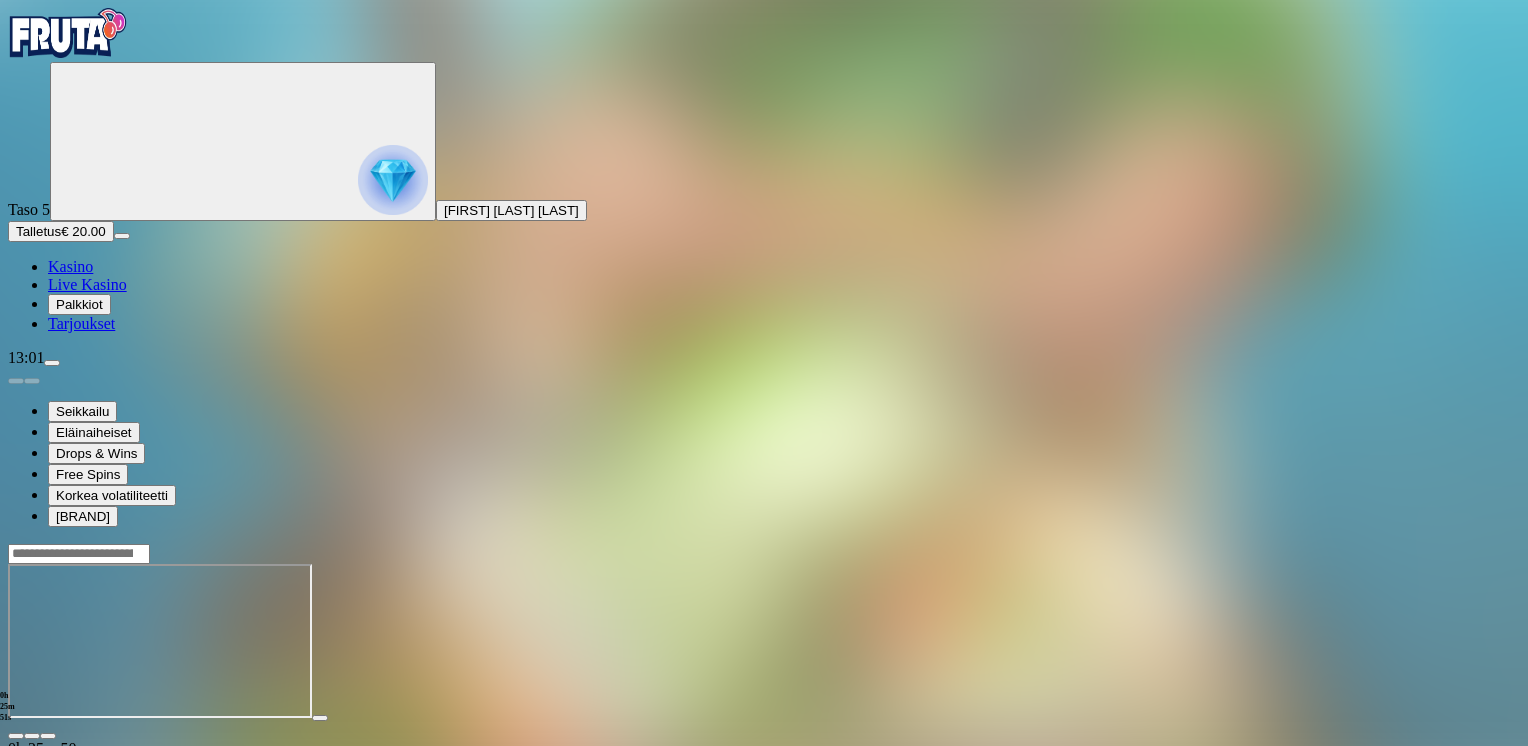 click 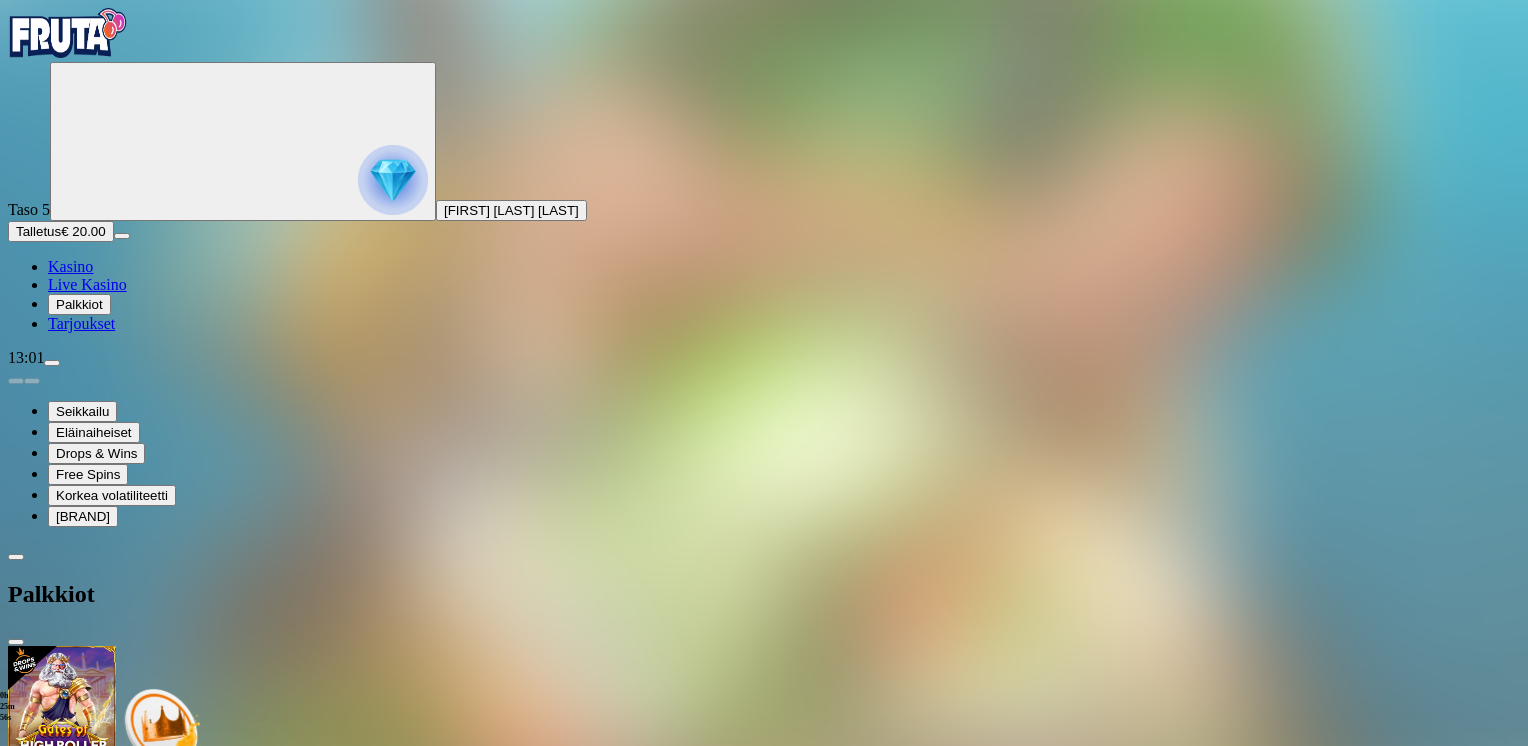 scroll, scrollTop: 136, scrollLeft: 0, axis: vertical 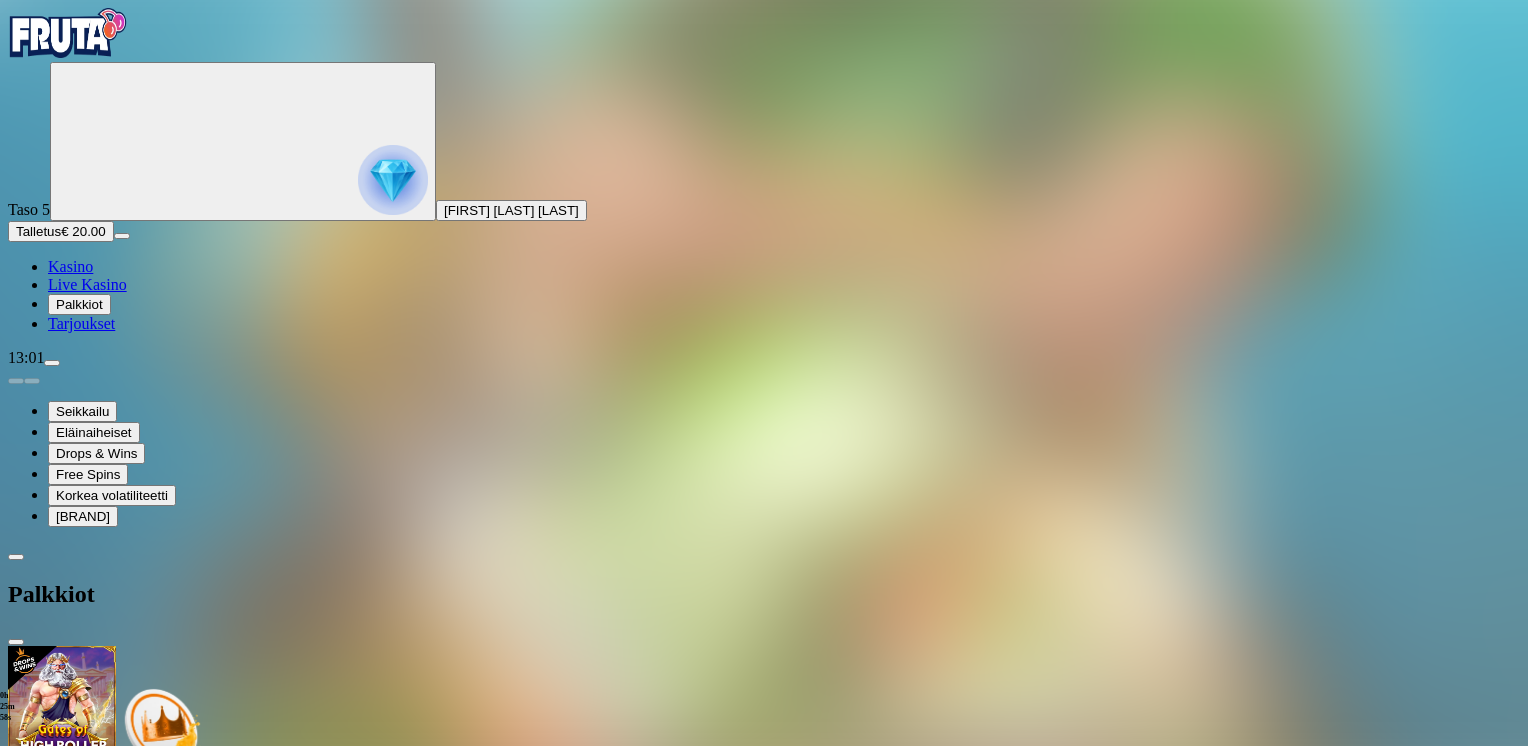 click at bounding box center (123, 1694) 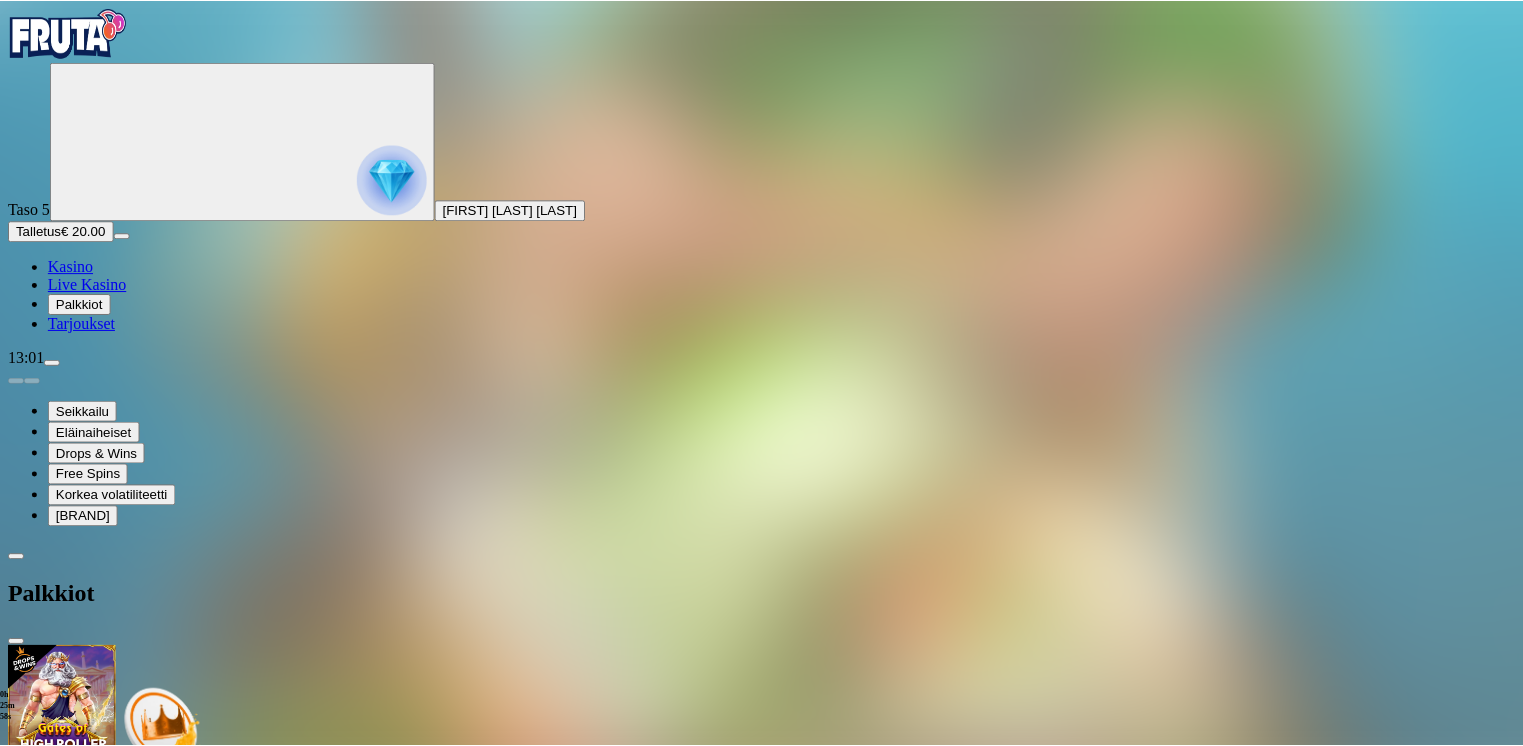 scroll, scrollTop: 0, scrollLeft: 0, axis: both 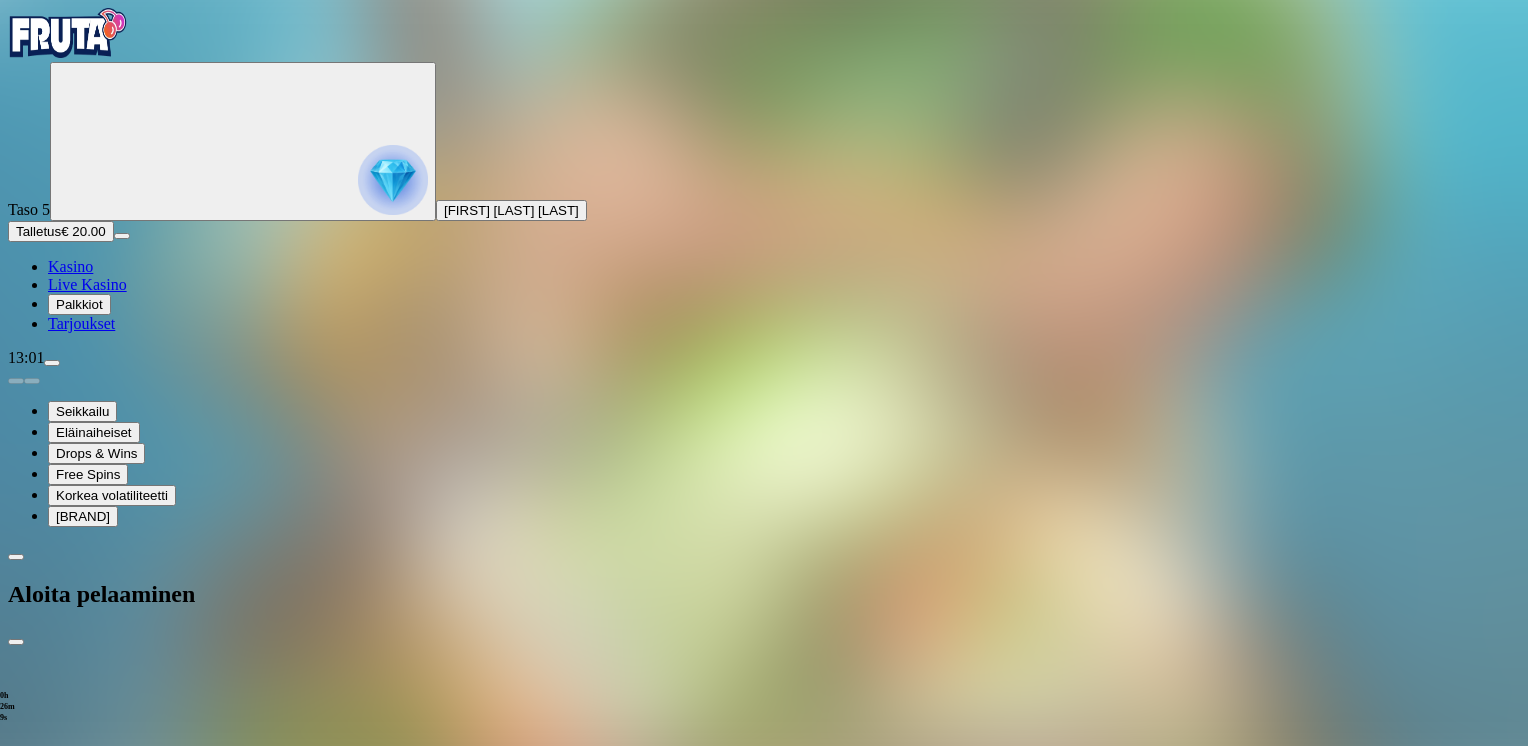 click on "***" at bounding box center (79, 2054) 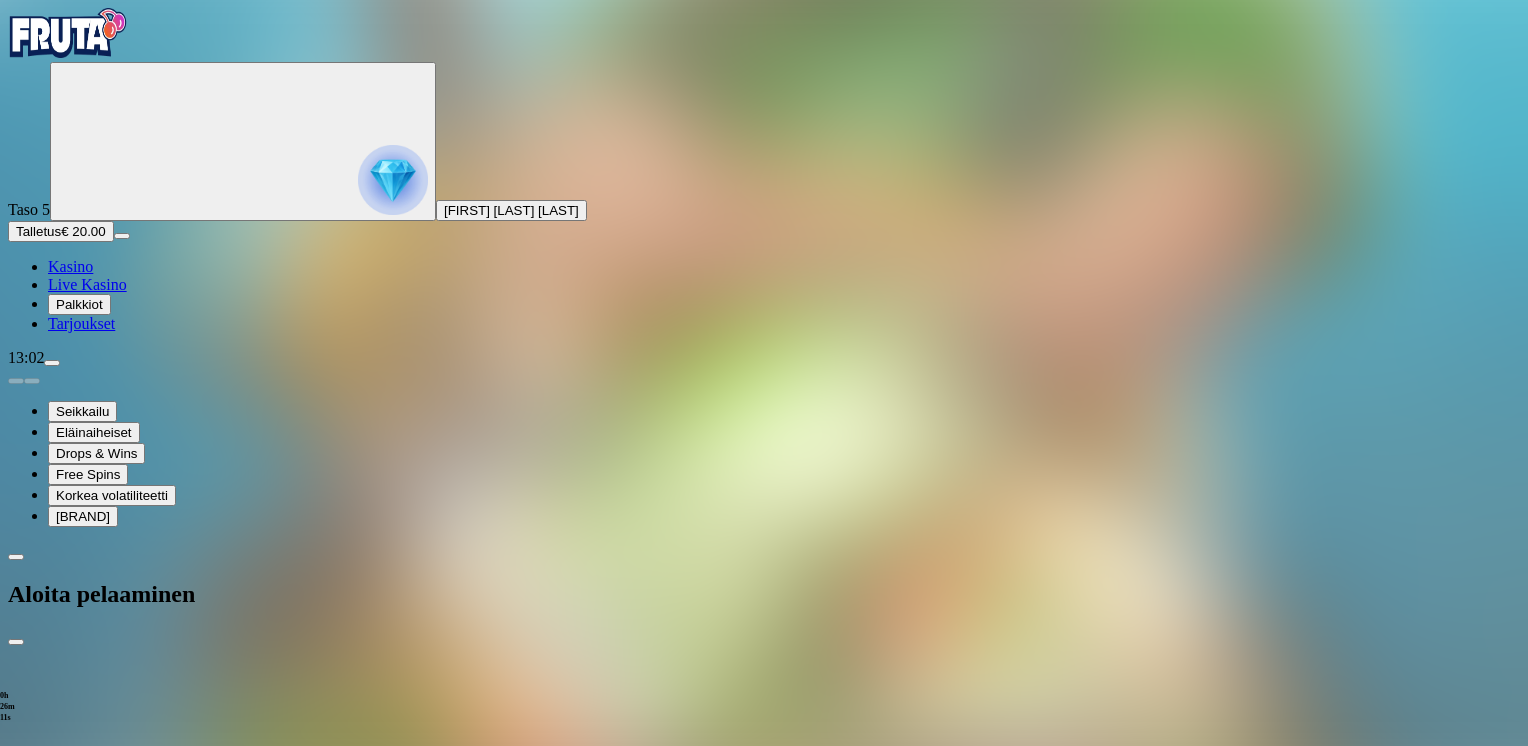 type on "*" 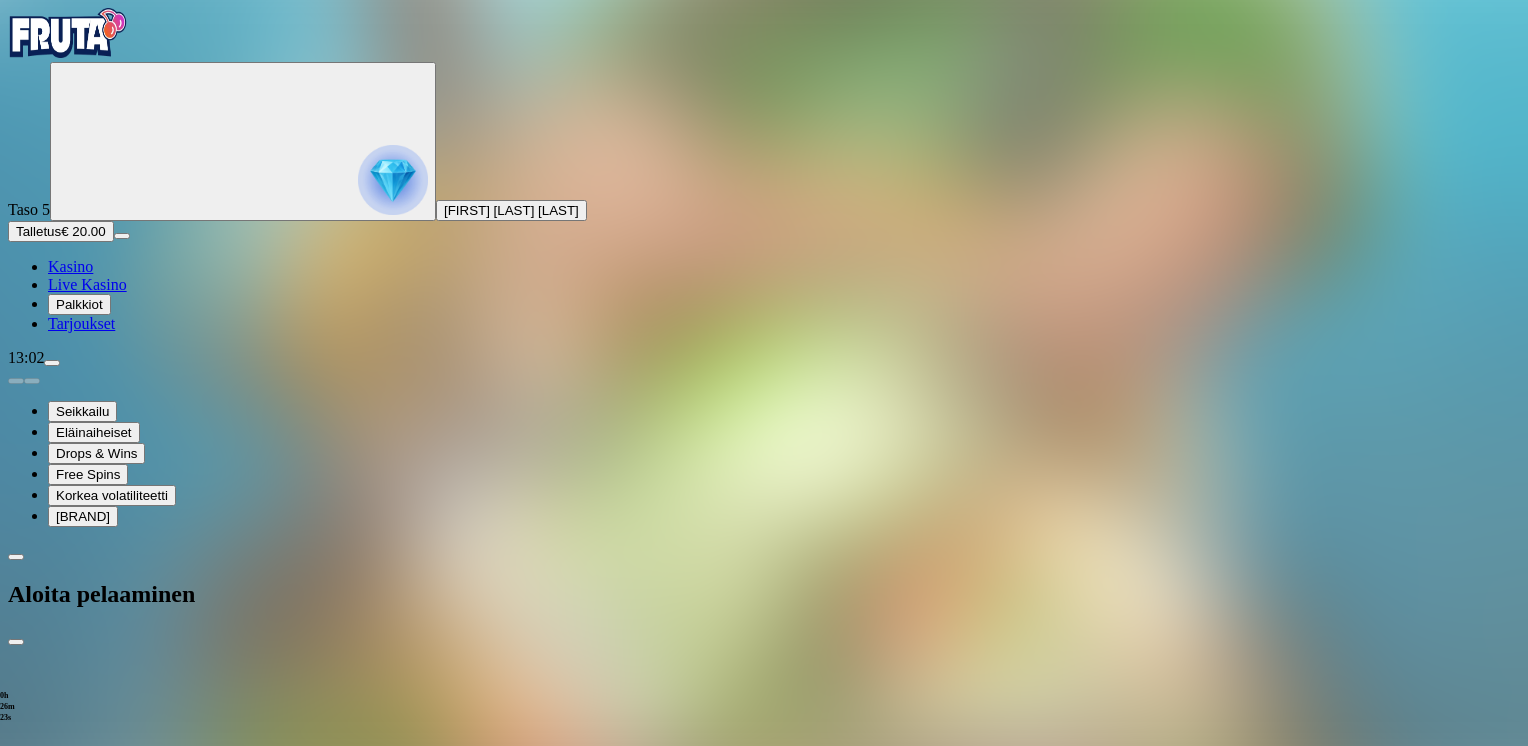 type on "**" 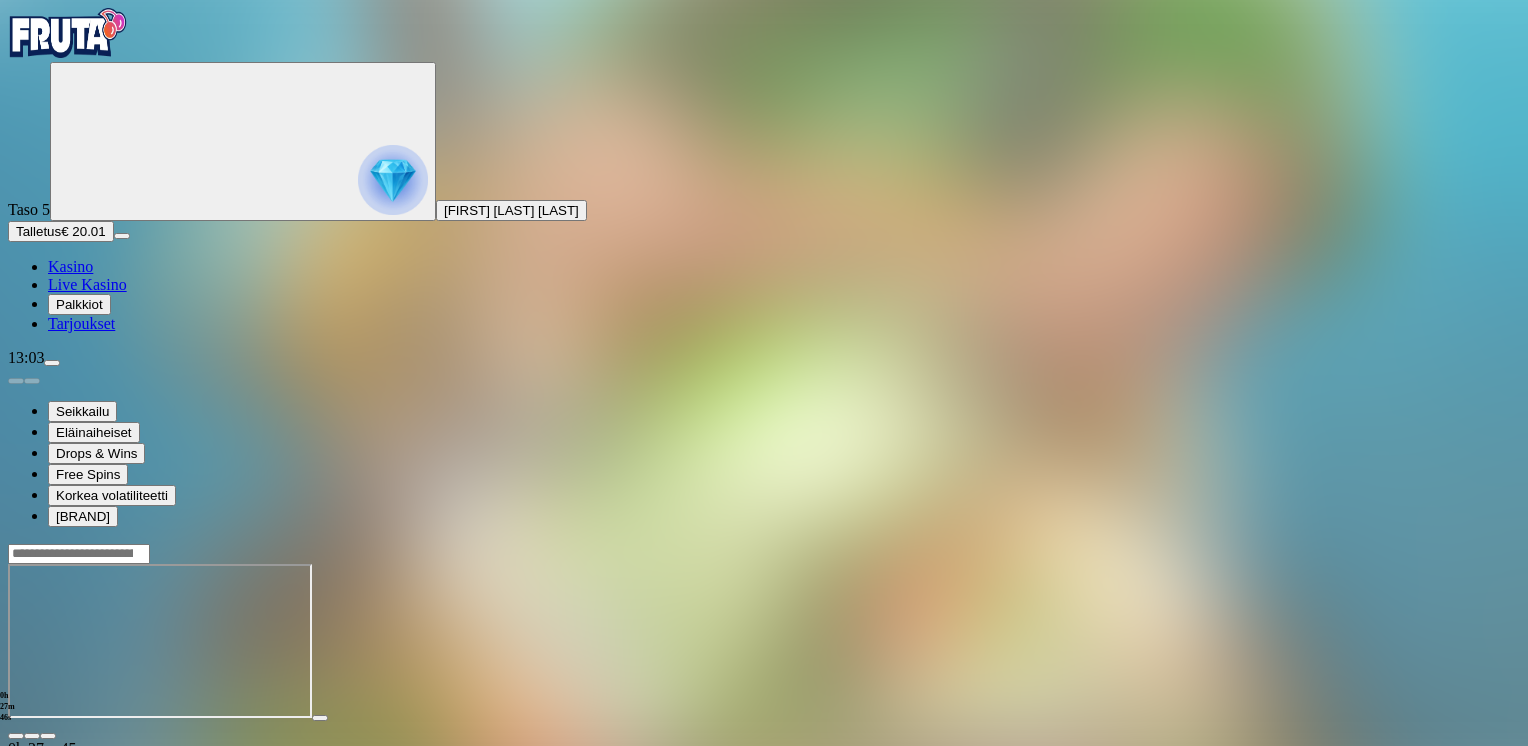 click at bounding box center [16, 736] 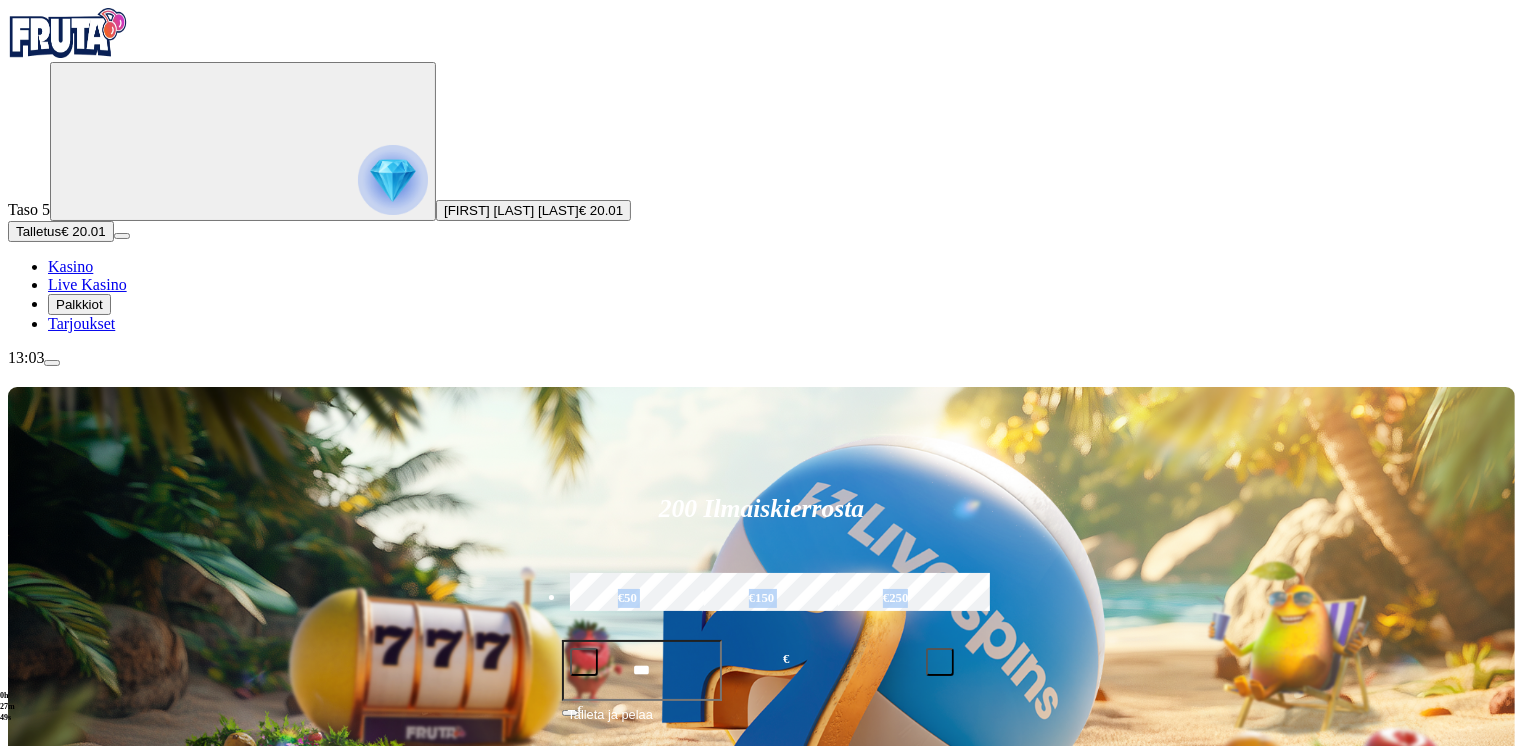 drag, startPoint x: 1415, startPoint y: 113, endPoint x: 1359, endPoint y: 144, distance: 64.00781 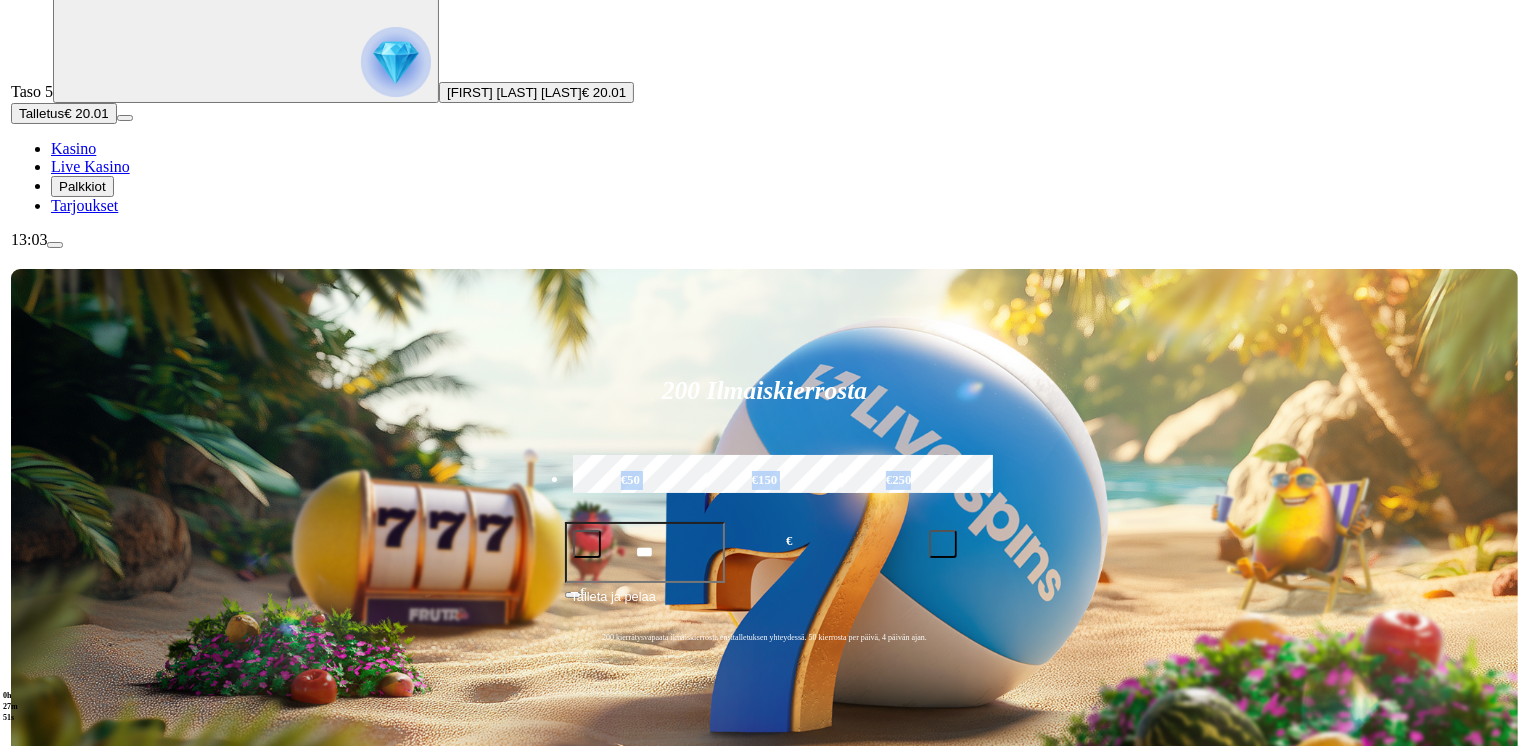 scroll, scrollTop: 300, scrollLeft: 0, axis: vertical 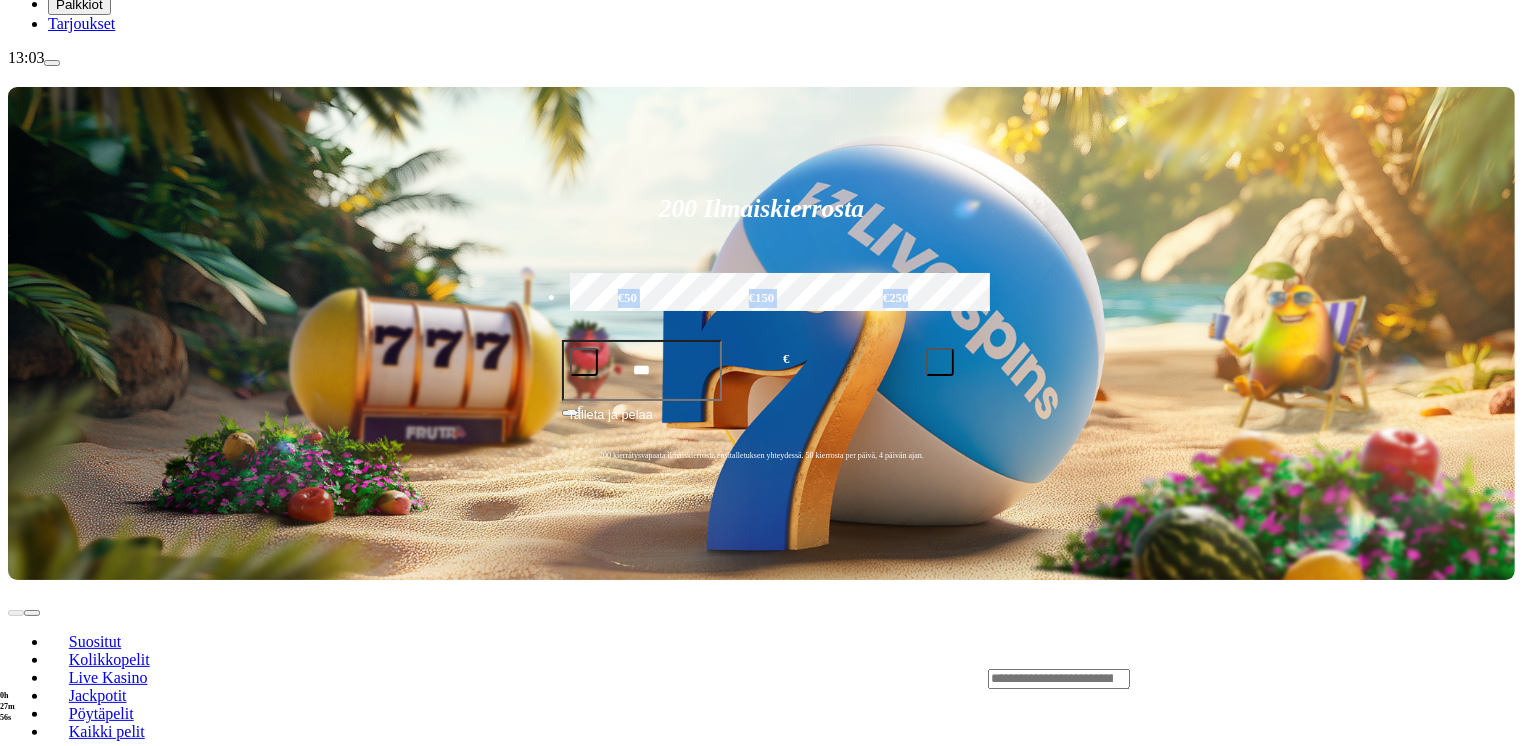 click on "Palkkiot" at bounding box center (79, 4) 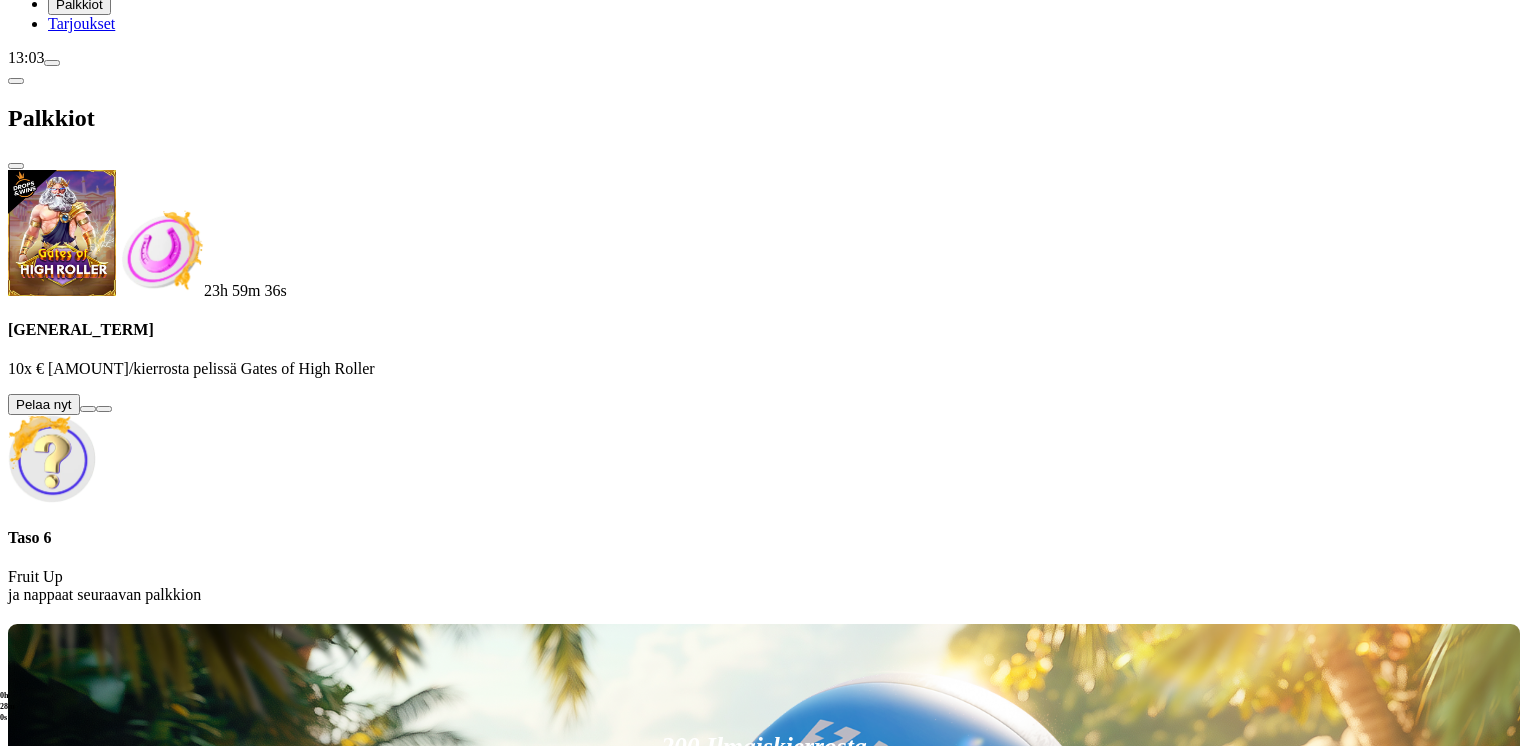 click at bounding box center (88, 409) 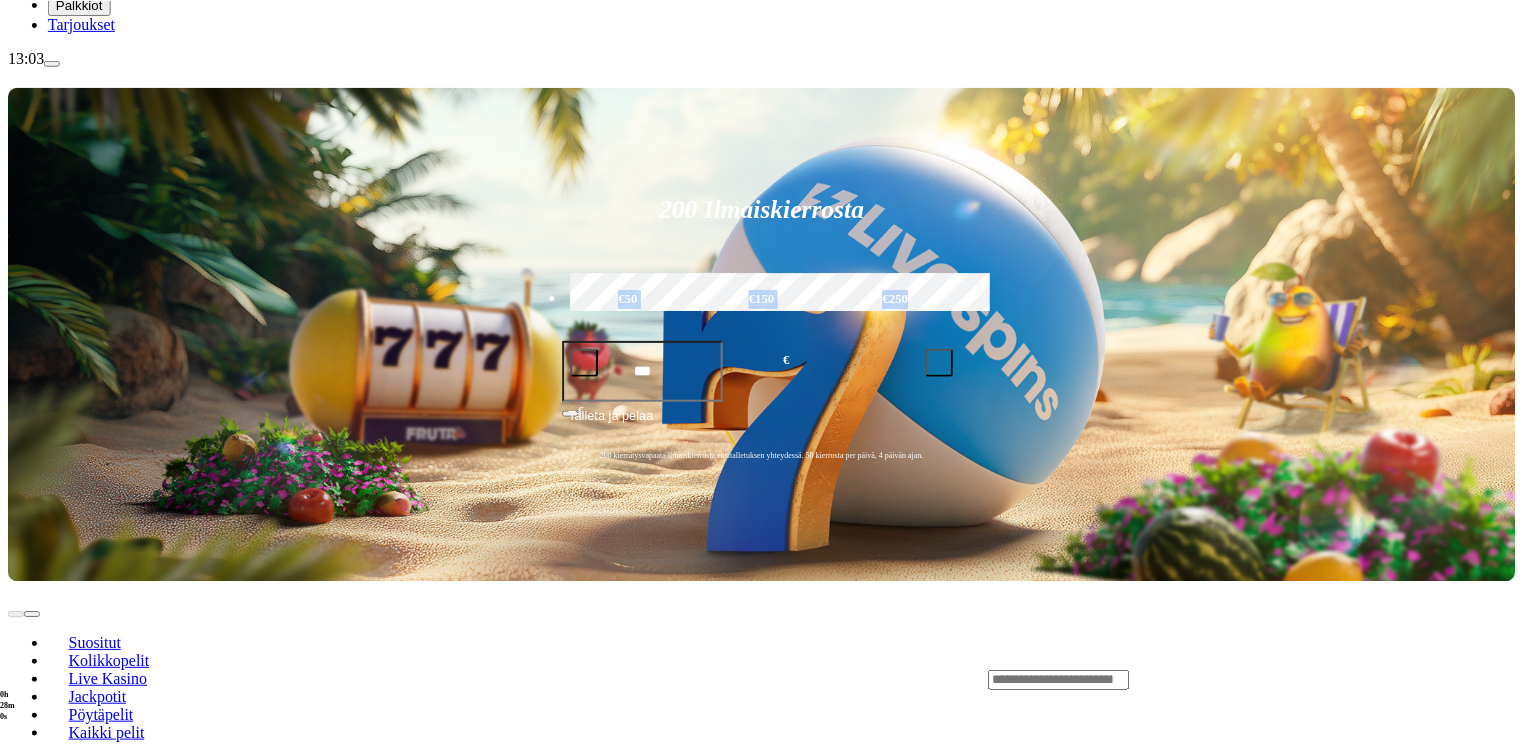 scroll, scrollTop: 0, scrollLeft: 0, axis: both 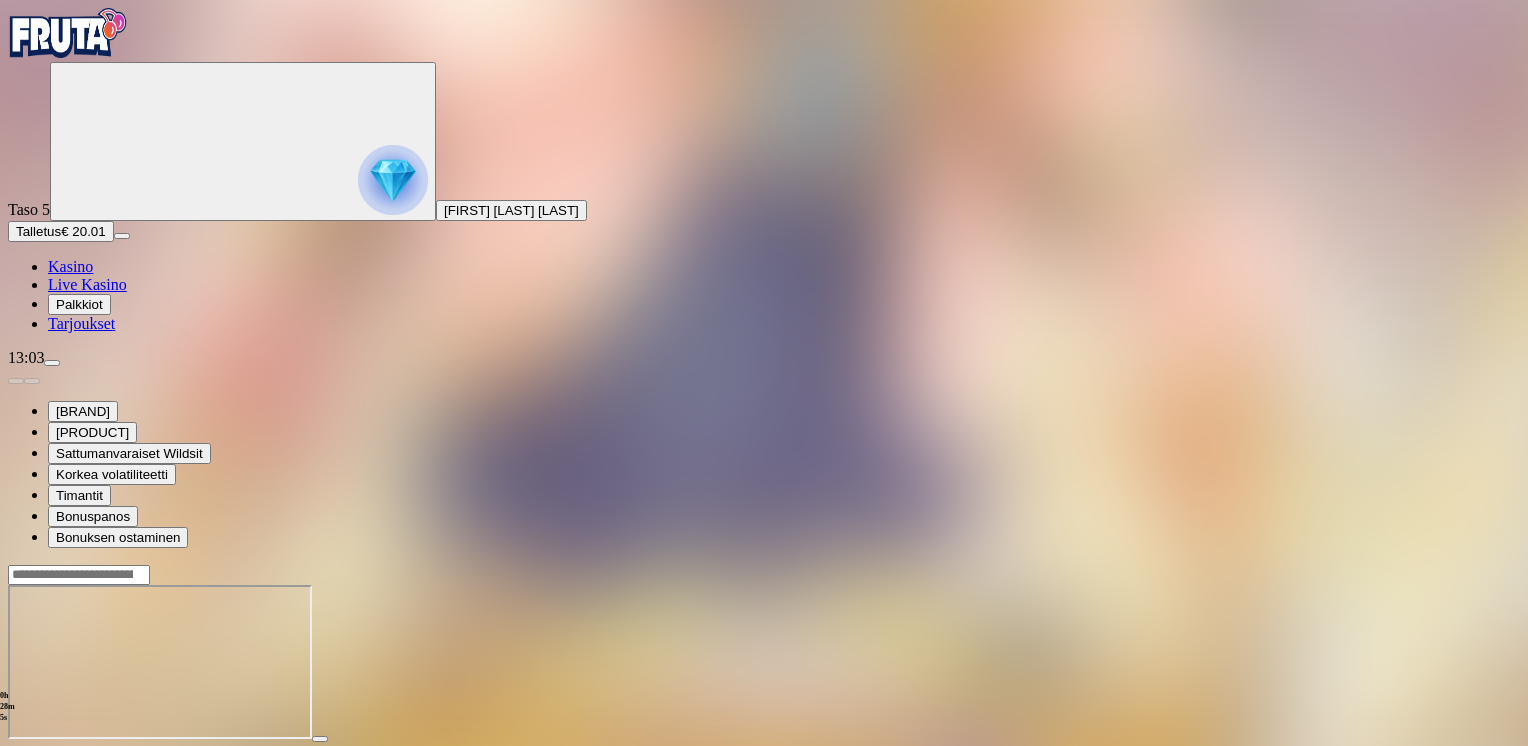 click at bounding box center [48, 757] 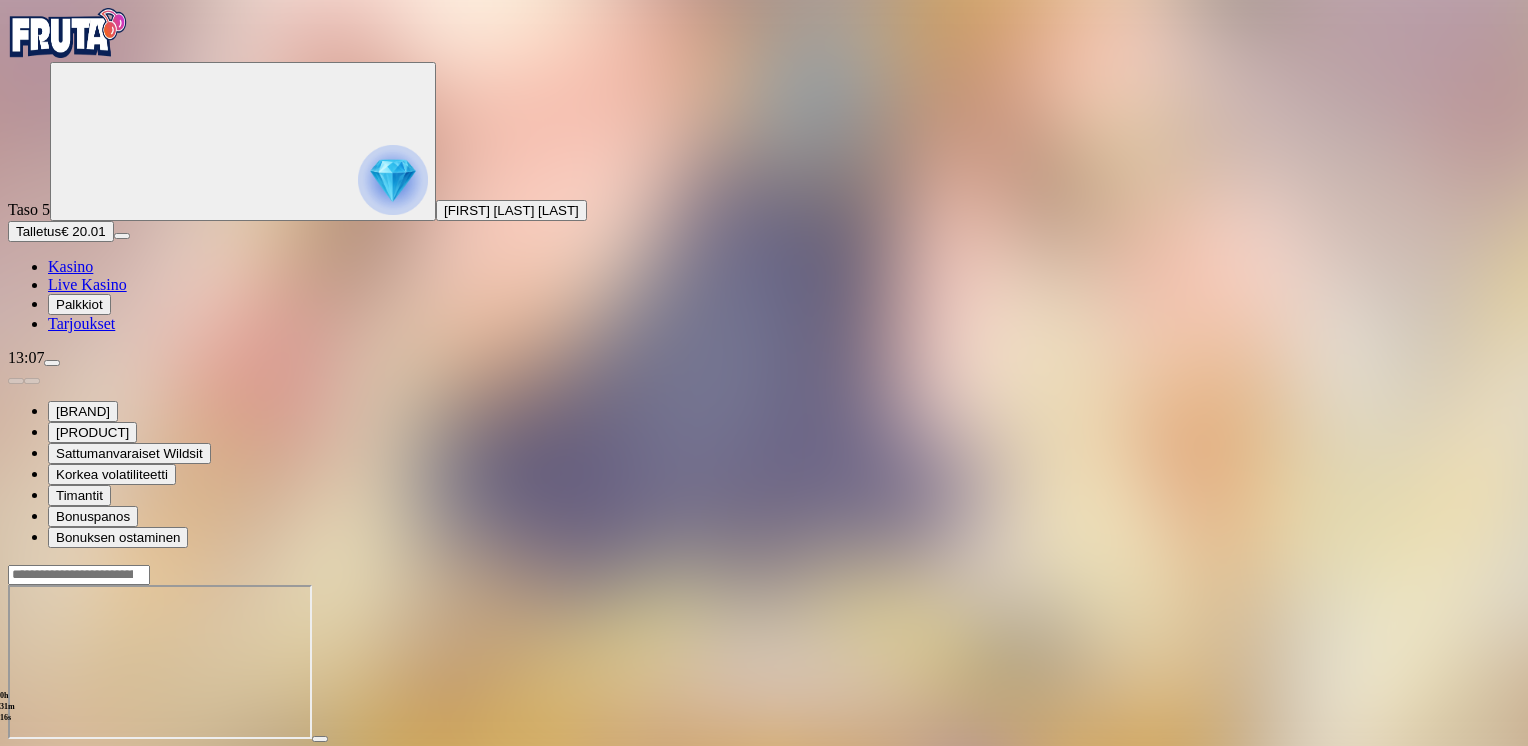 click at bounding box center (16, 757) 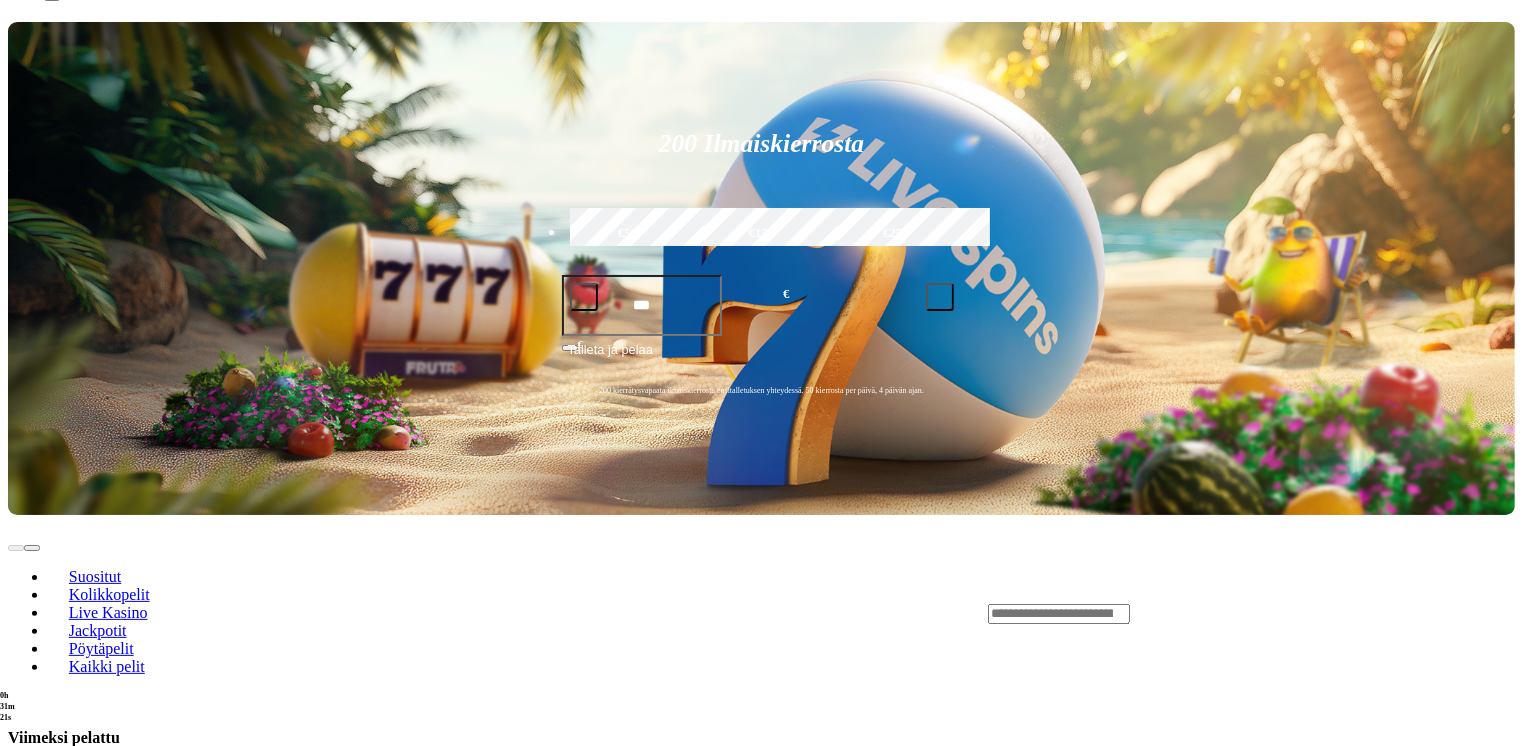 scroll, scrollTop: 400, scrollLeft: 0, axis: vertical 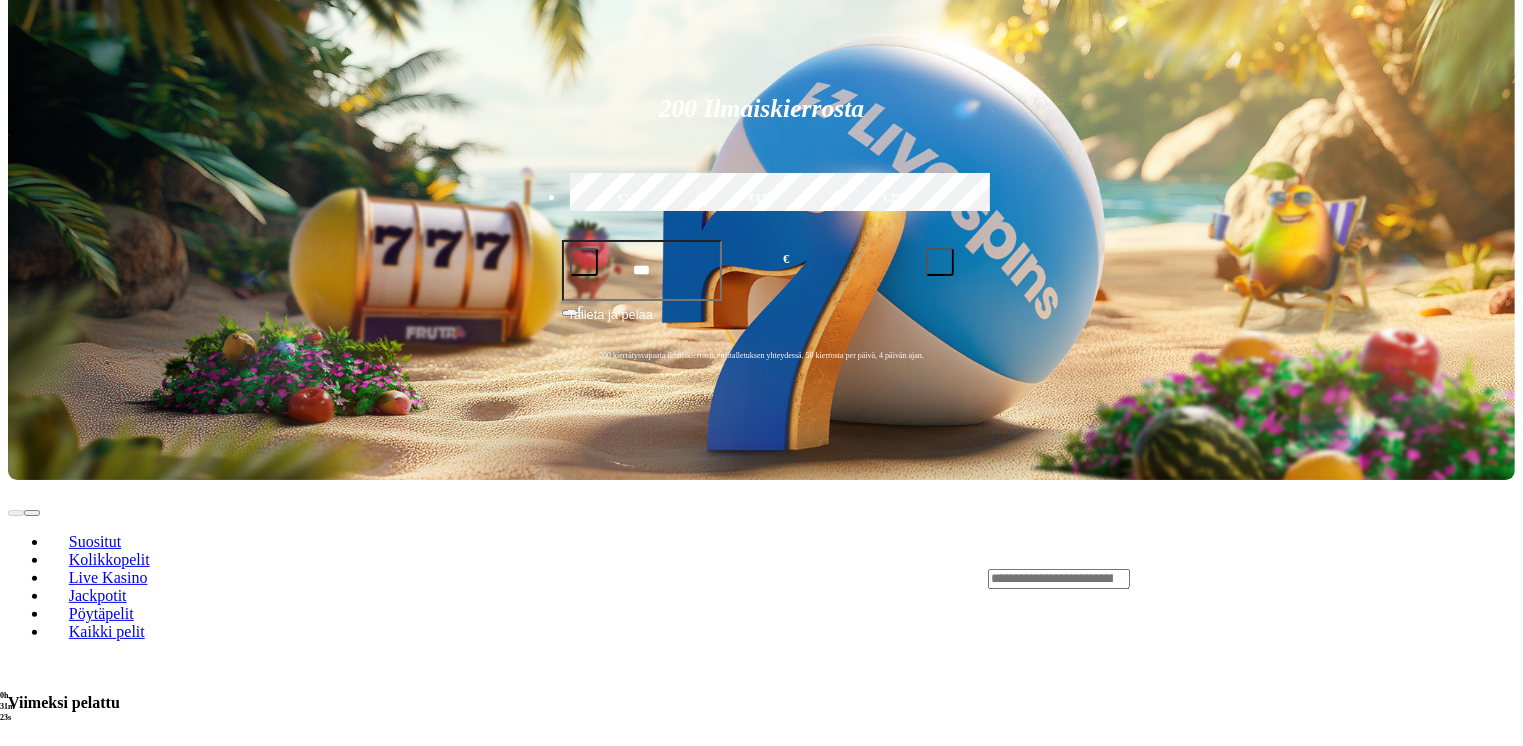 click on "Pelaa nyt" at bounding box center (77, 797) 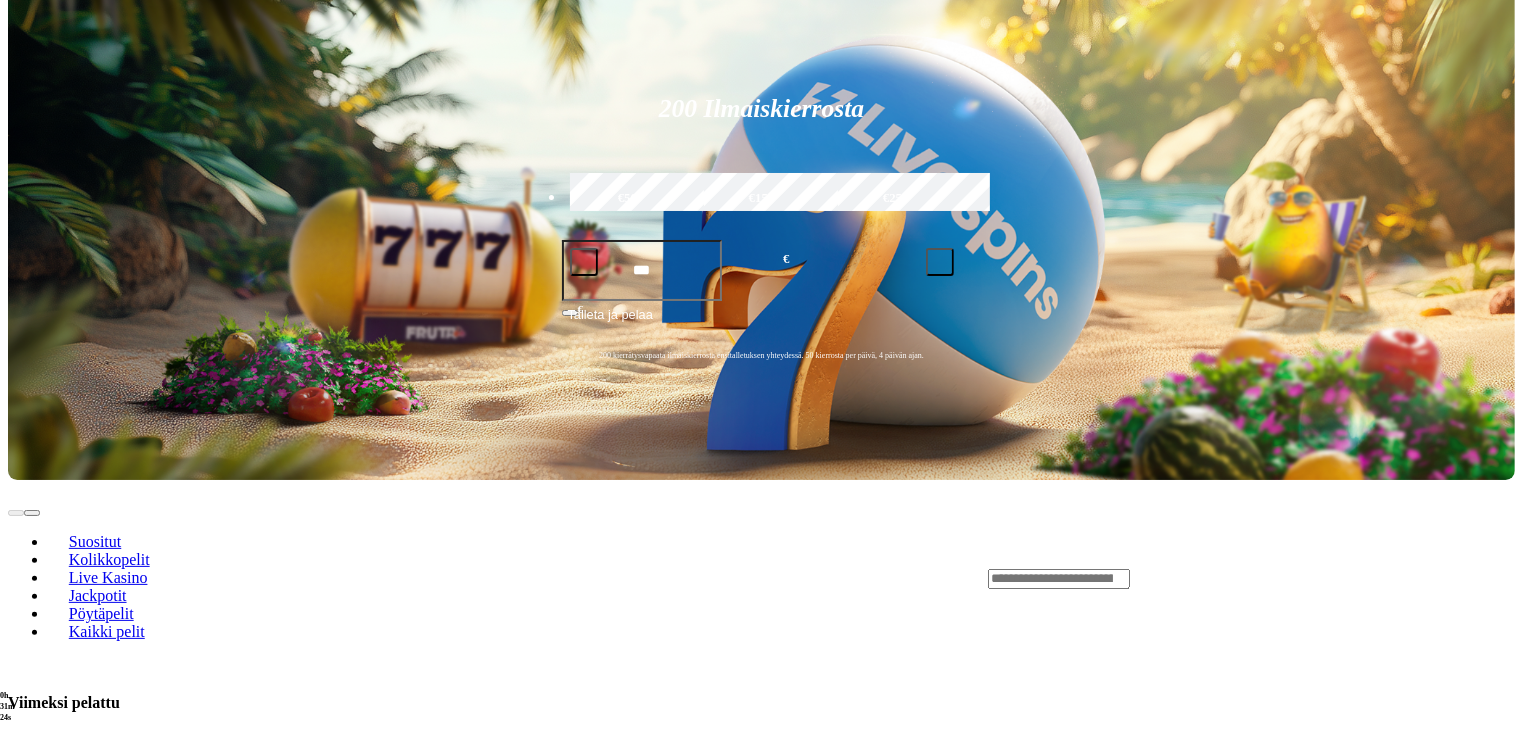 scroll, scrollTop: 0, scrollLeft: 0, axis: both 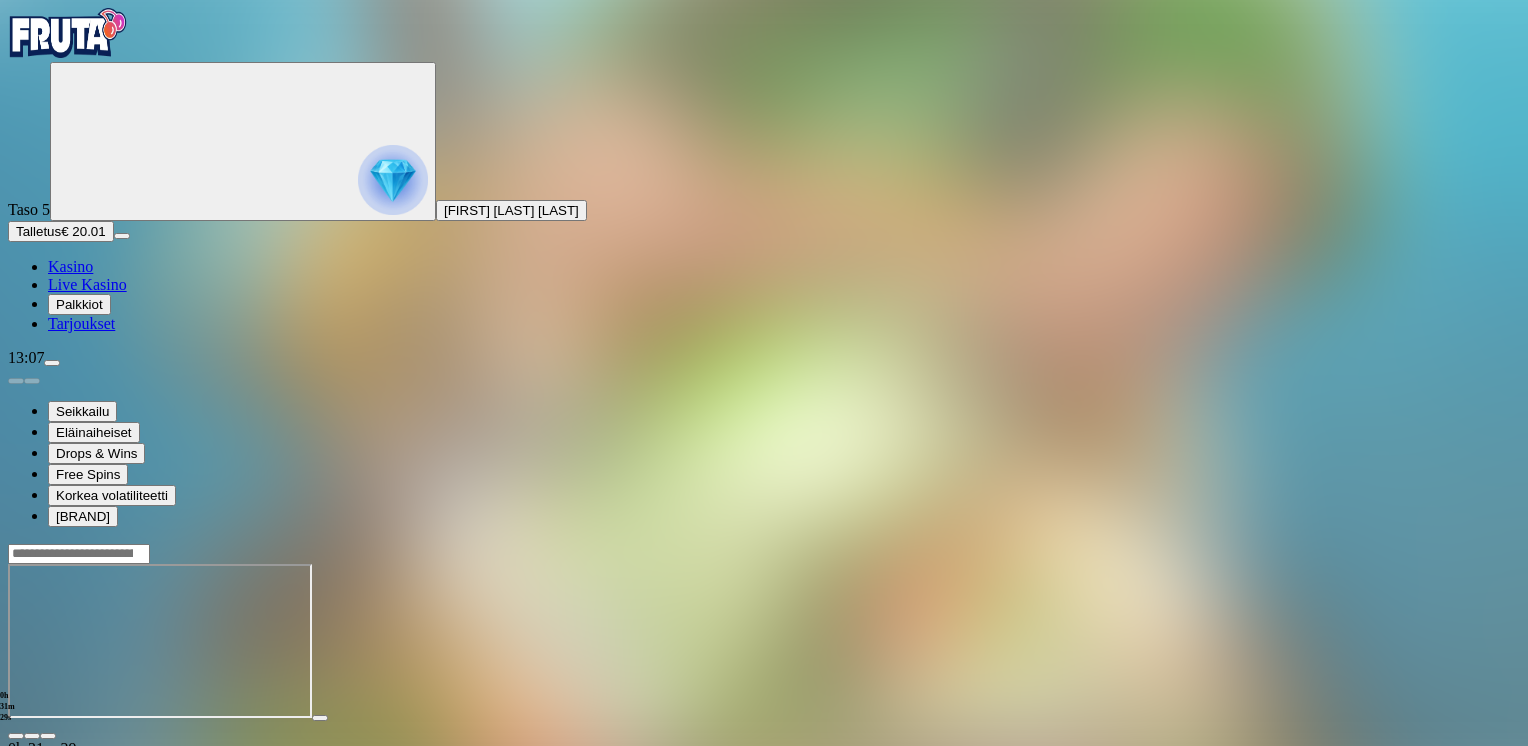 click at bounding box center (48, 736) 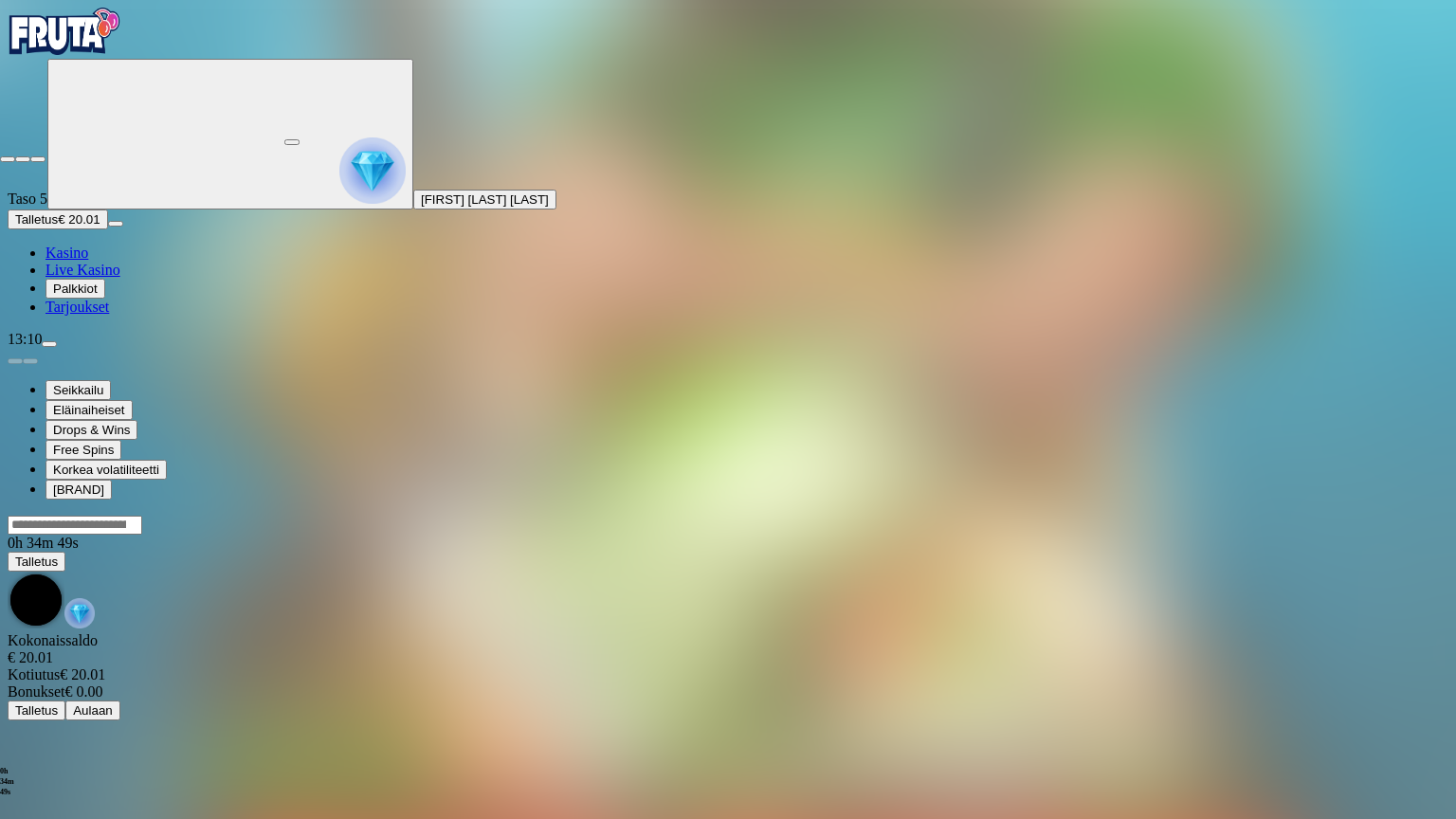 click at bounding box center [38, 159] 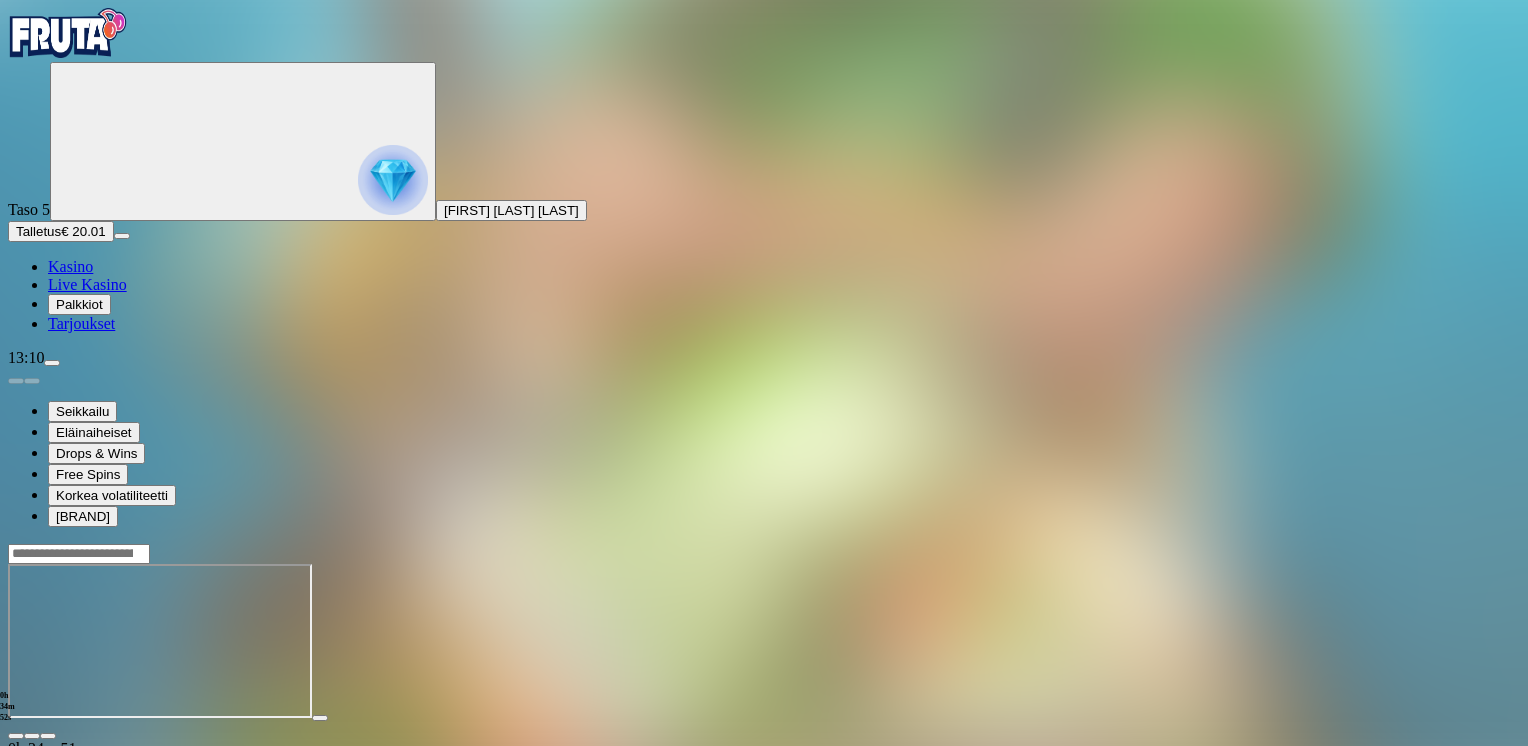click at bounding box center [16, 736] 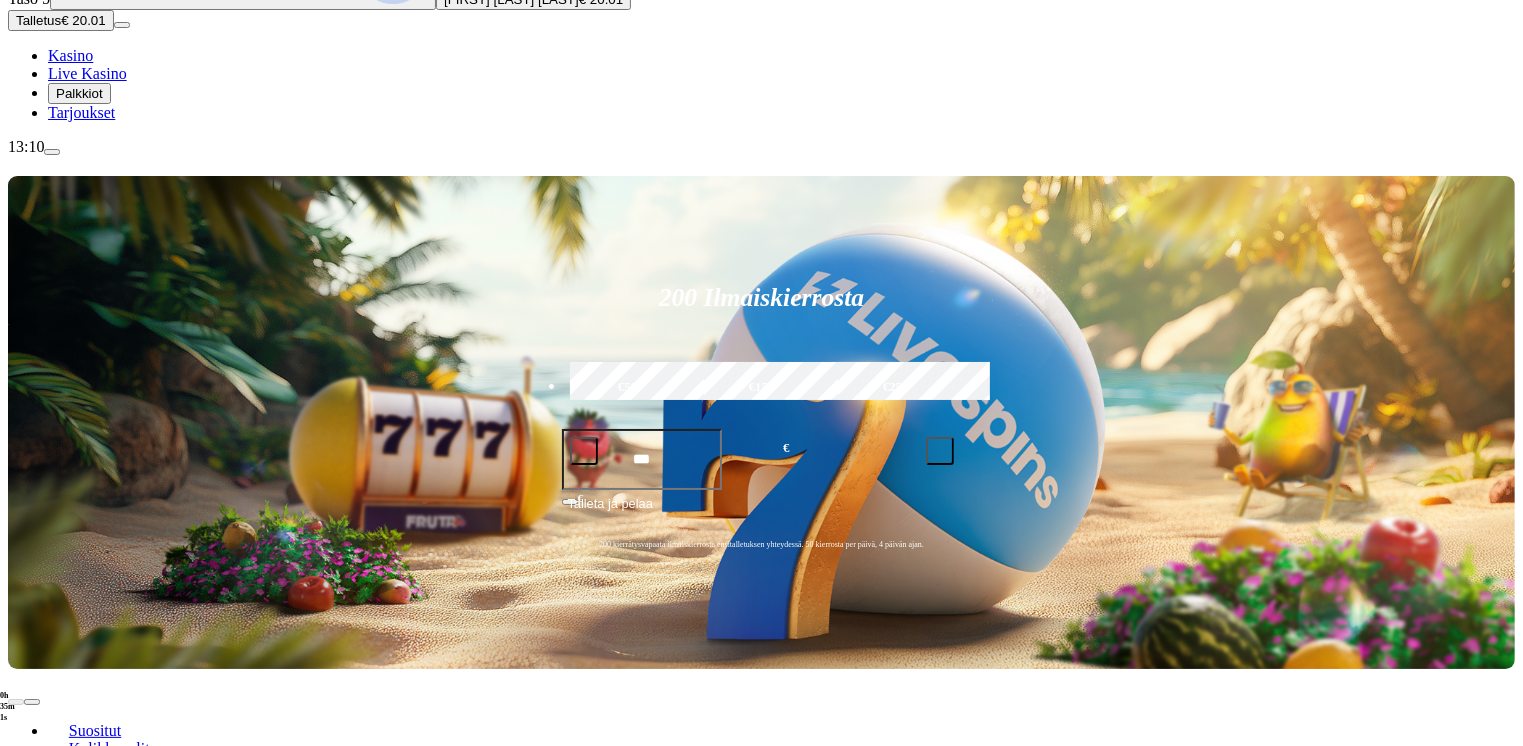 scroll, scrollTop: 100, scrollLeft: 0, axis: vertical 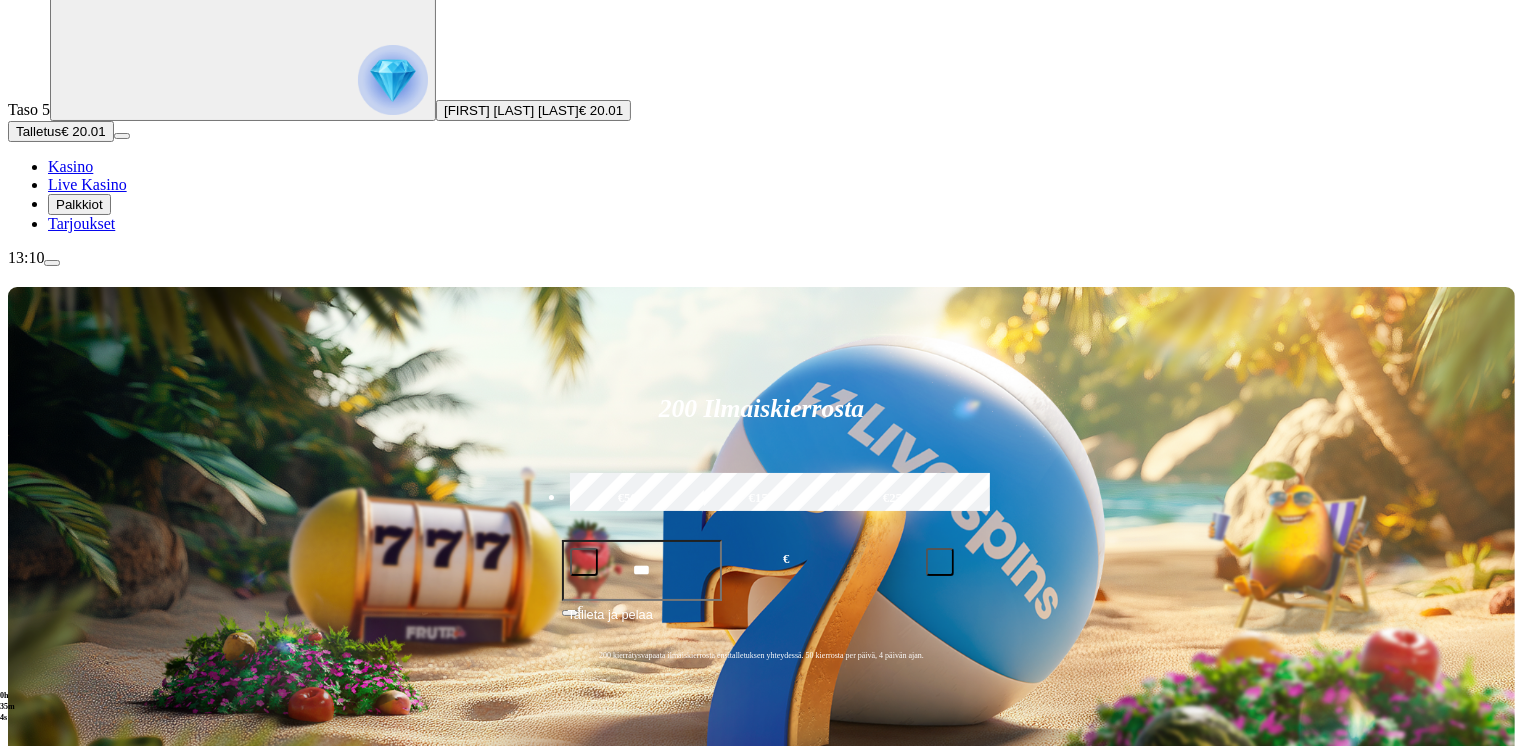 click at bounding box center (1059, 879) 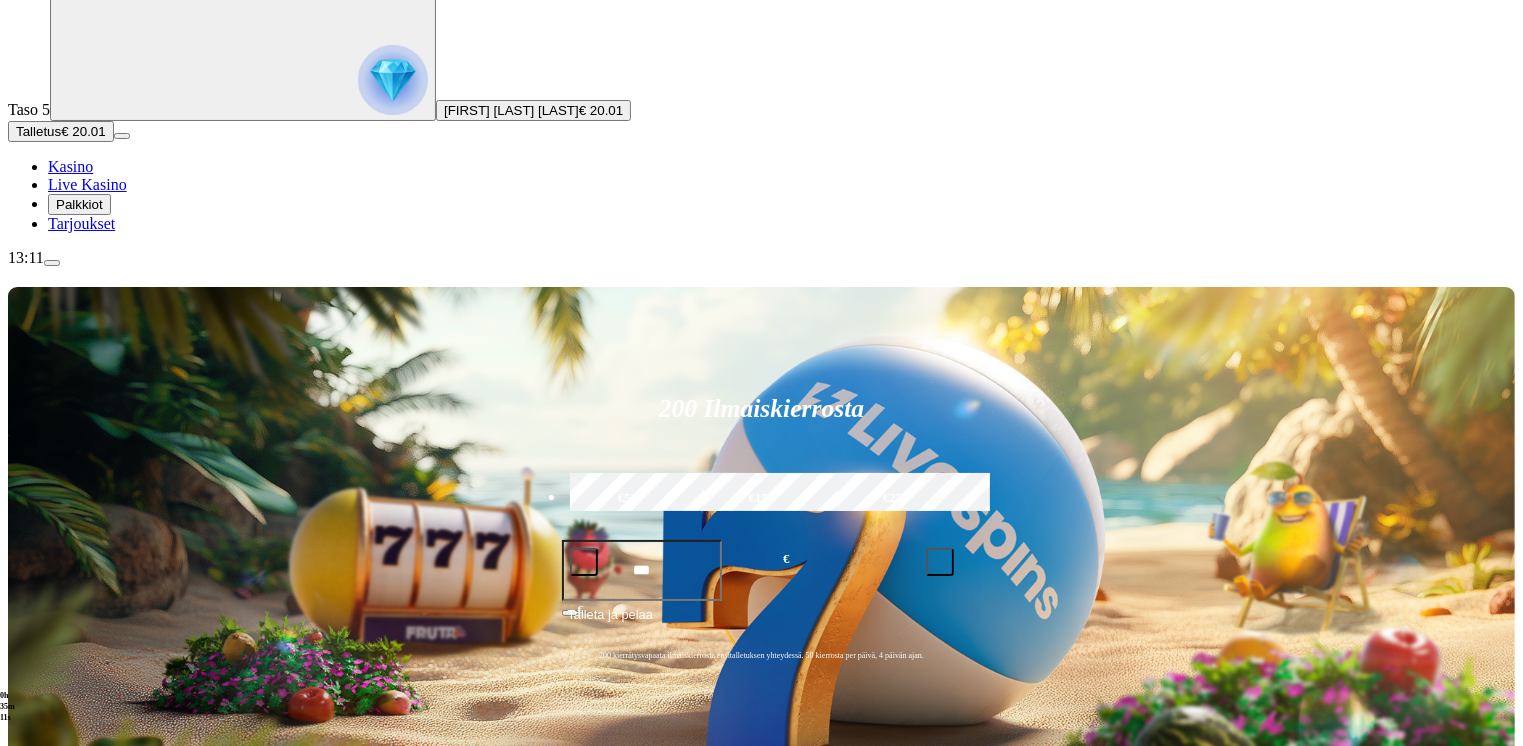 type on "****" 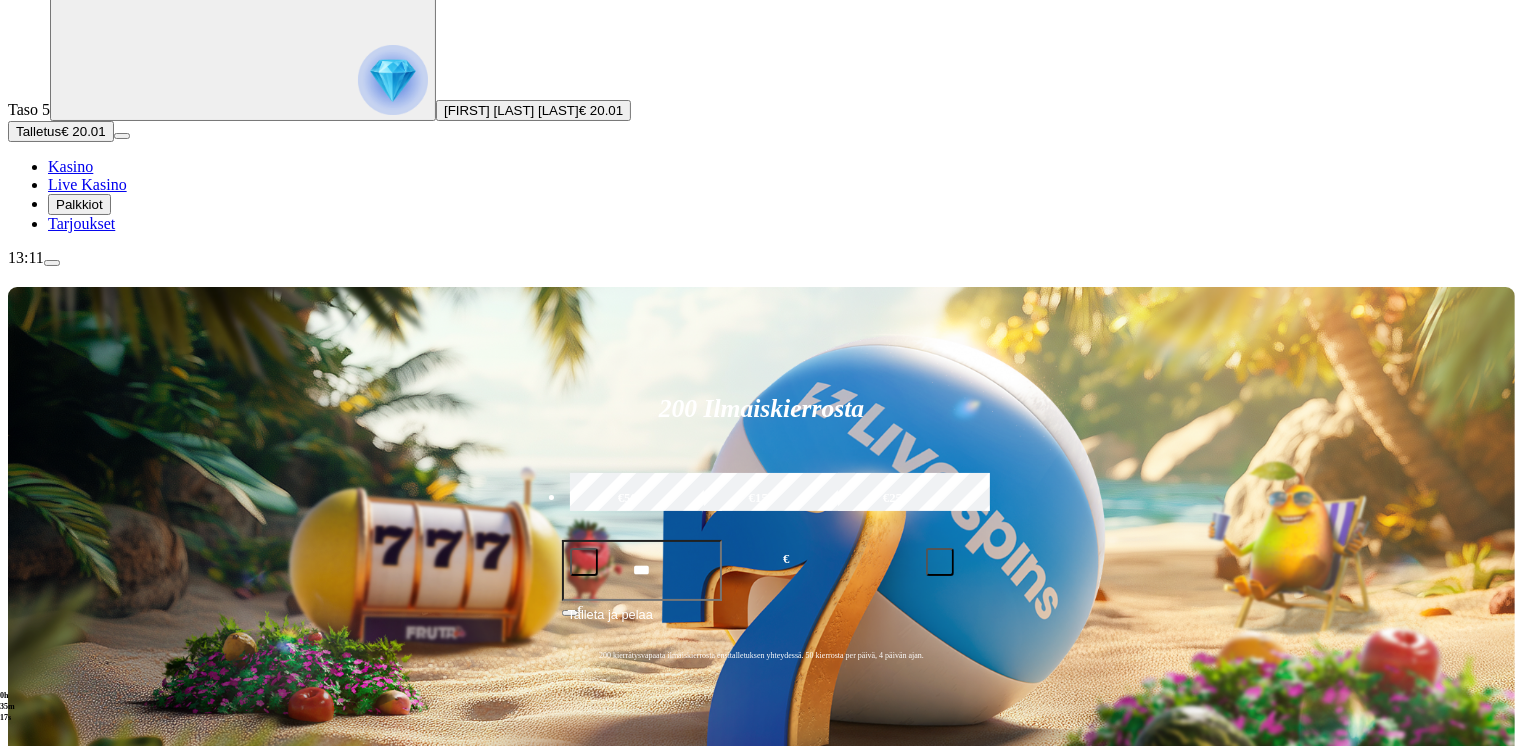 click on "Pelaa nyt" at bounding box center [1029, 1043] 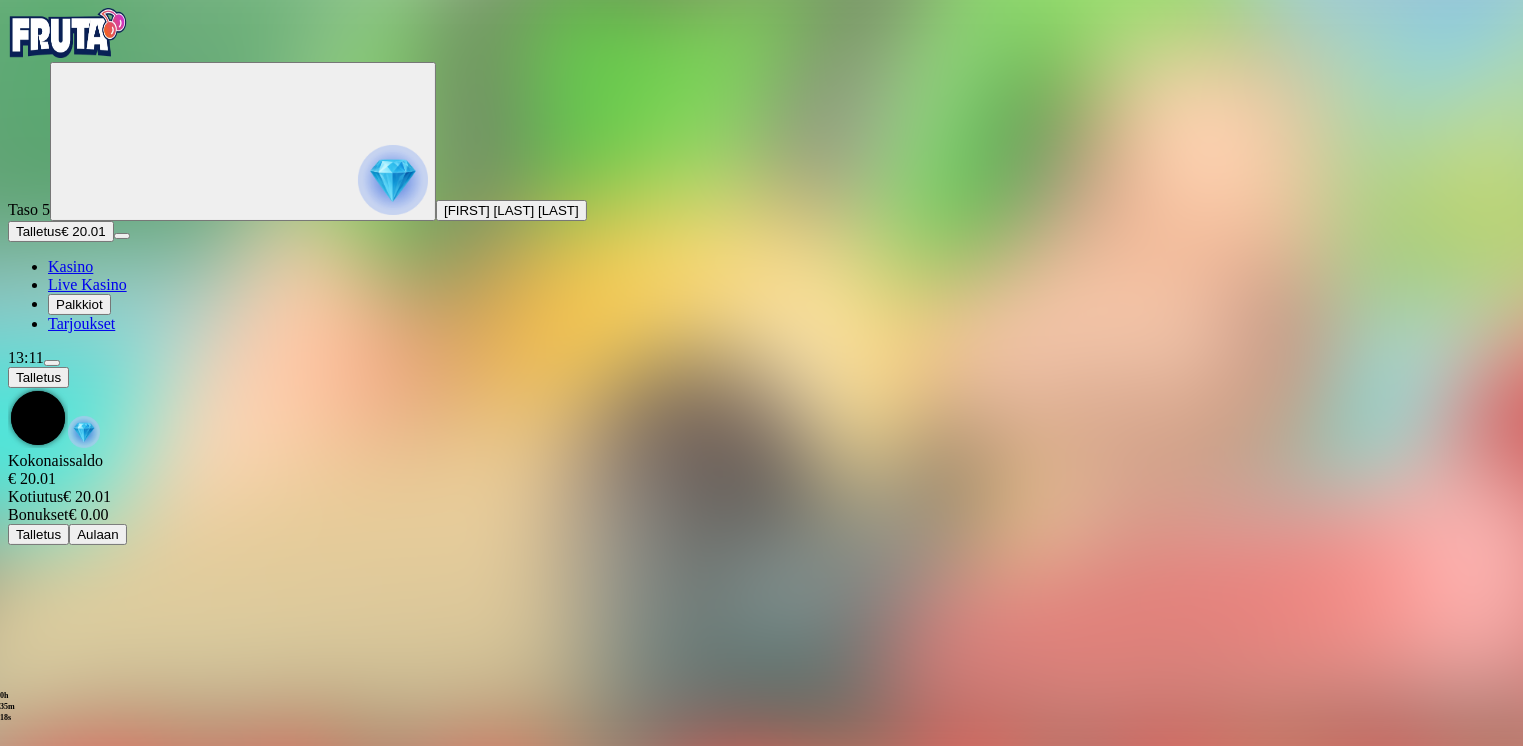 scroll, scrollTop: 0, scrollLeft: 0, axis: both 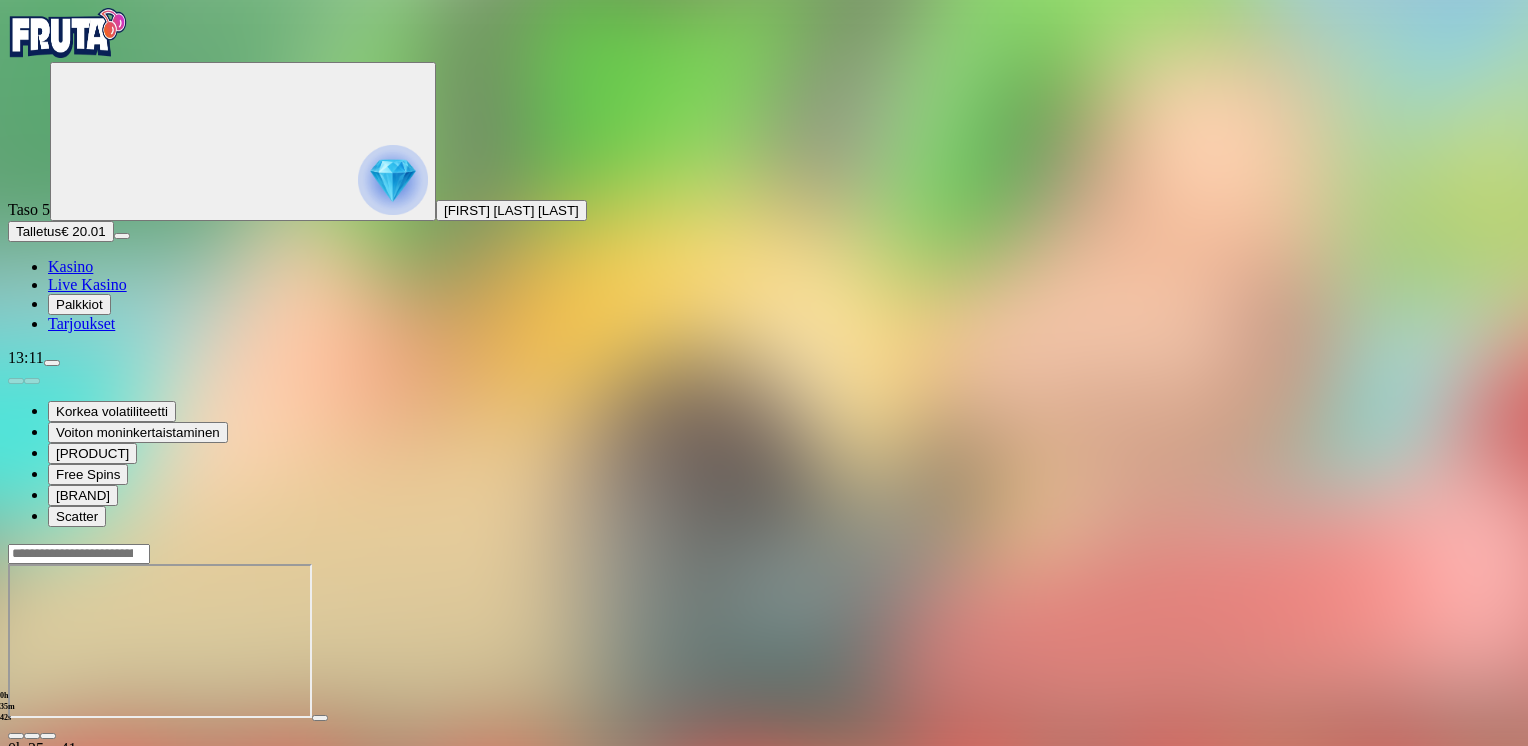 click at bounding box center [48, 736] 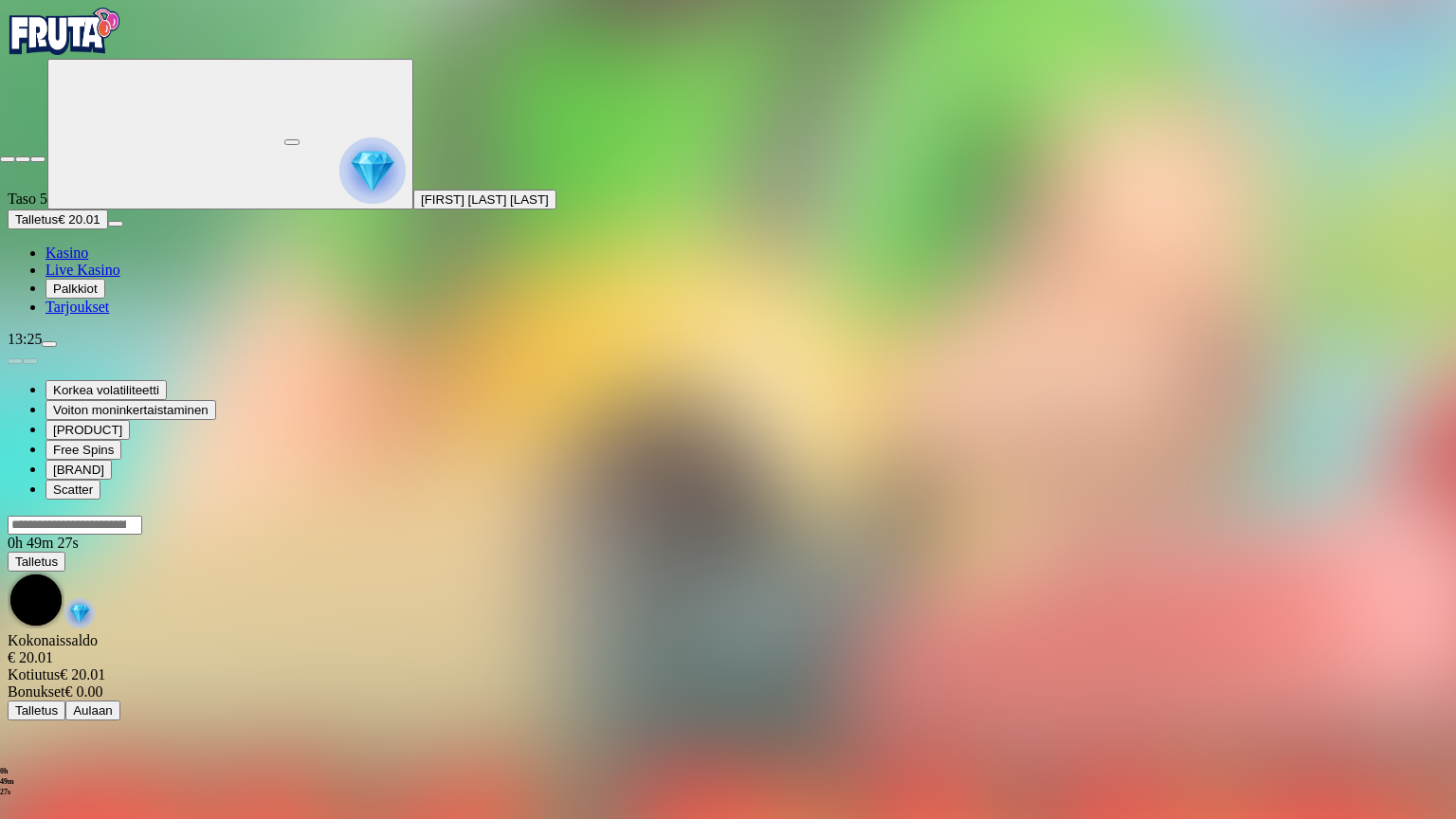 click at bounding box center [38, 159] 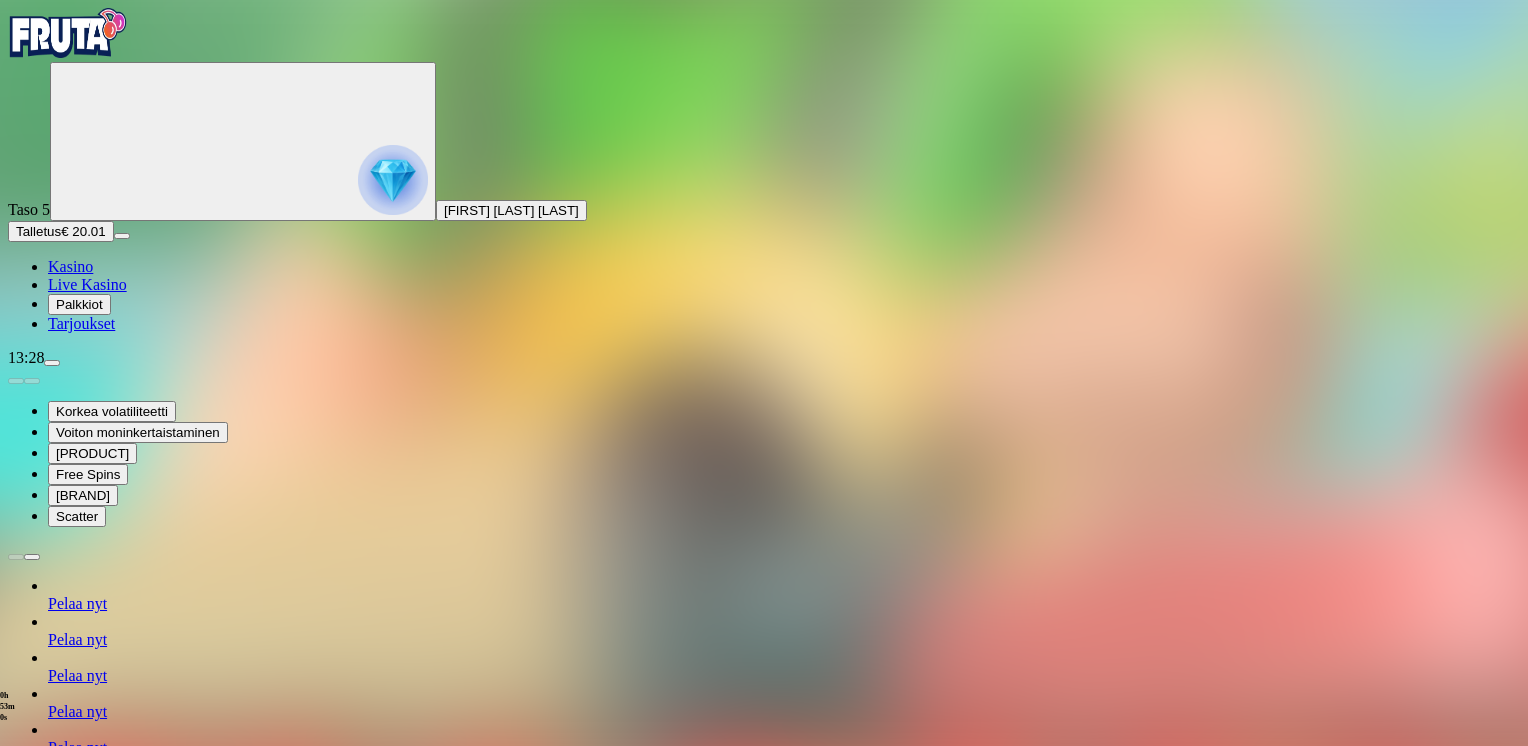 click at bounding box center [16, 1326] 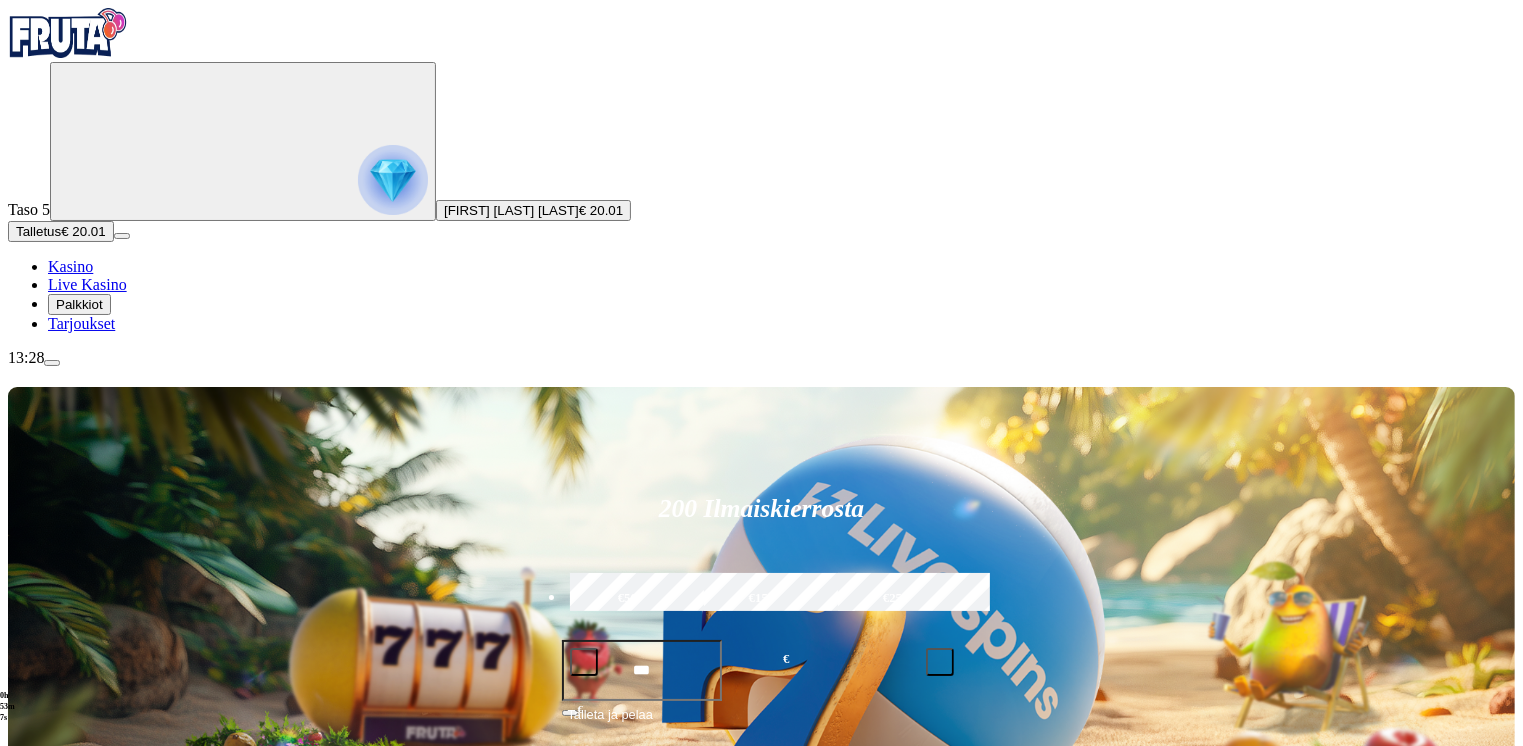 click at bounding box center (52, 363) 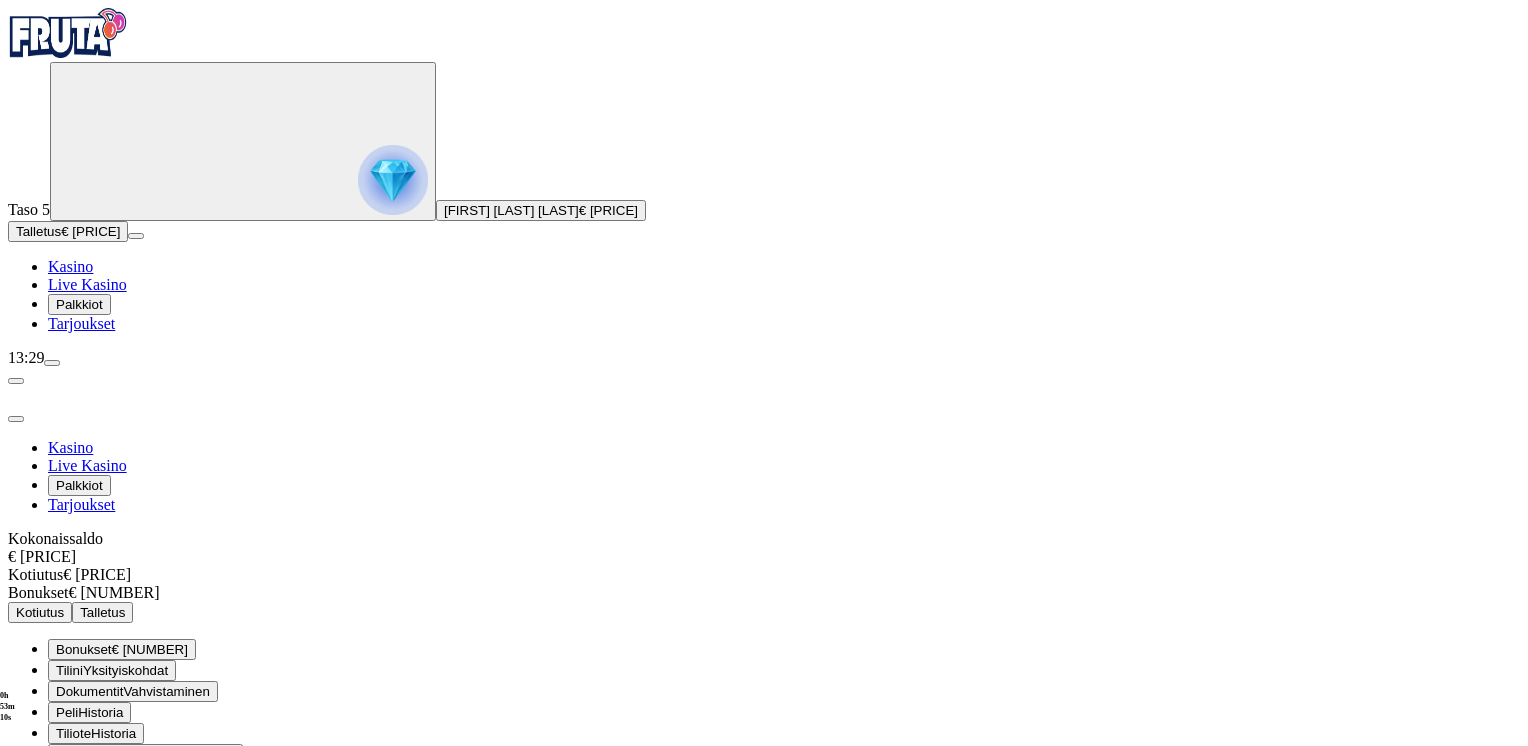 click on "Kotiutus" at bounding box center [40, 612] 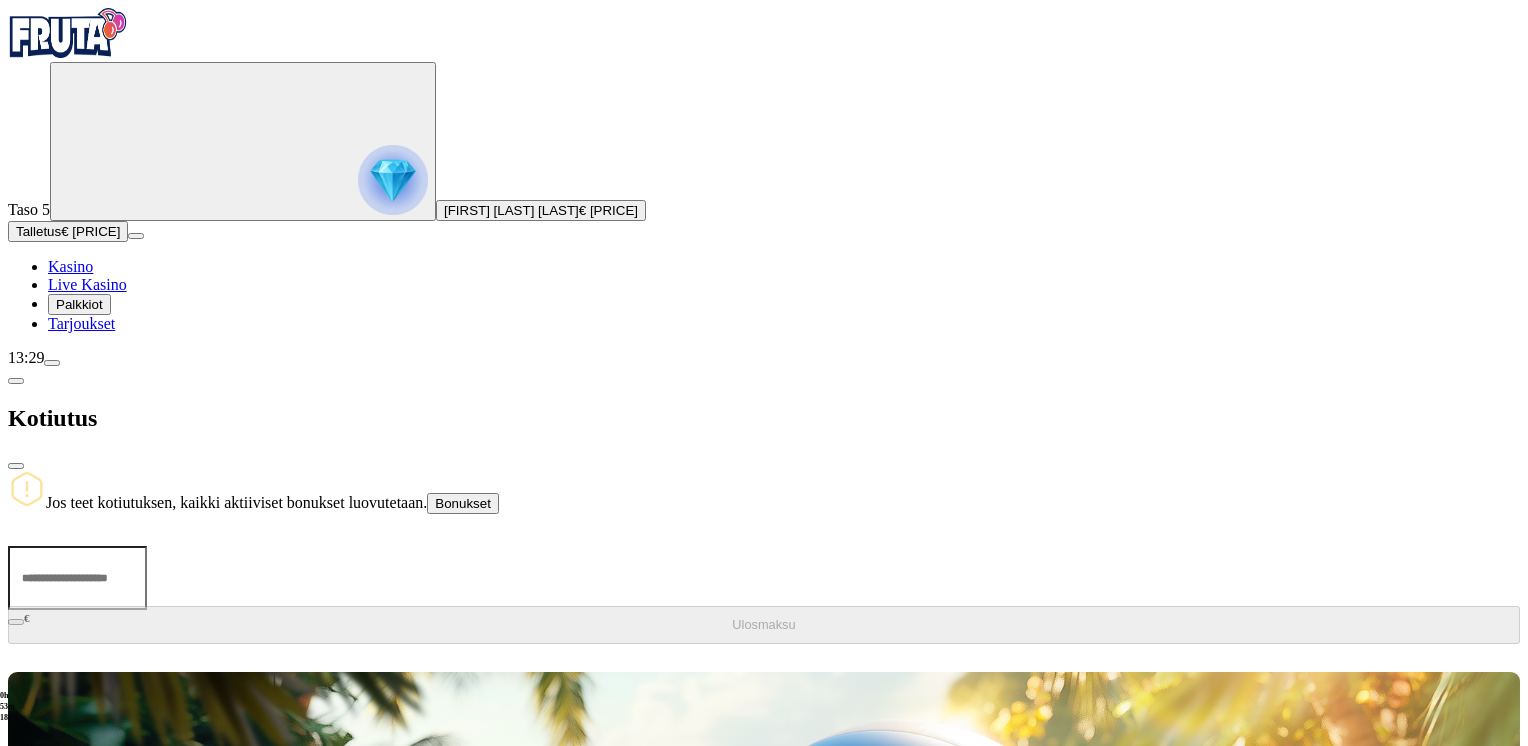 click at bounding box center [77, 578] 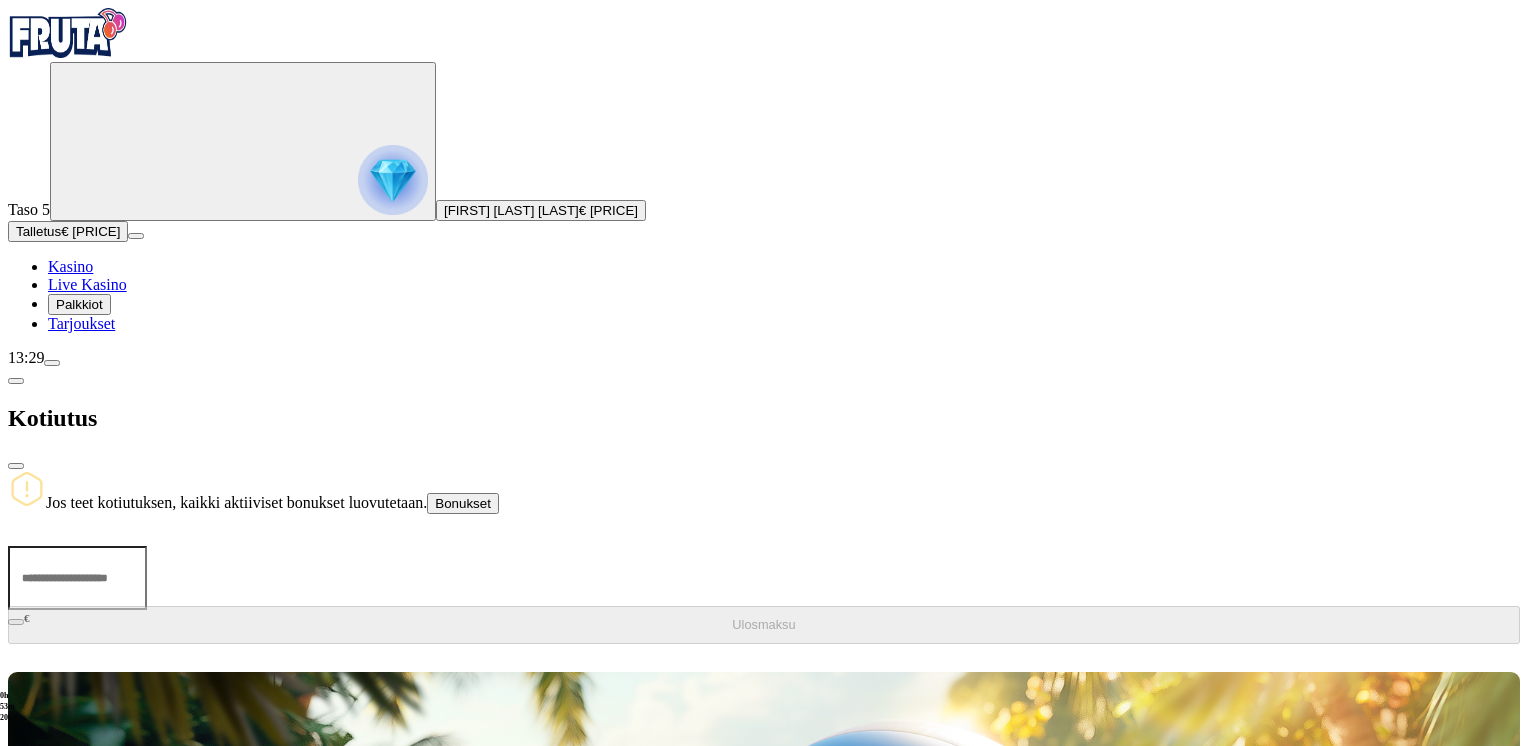 click at bounding box center (77, 578) 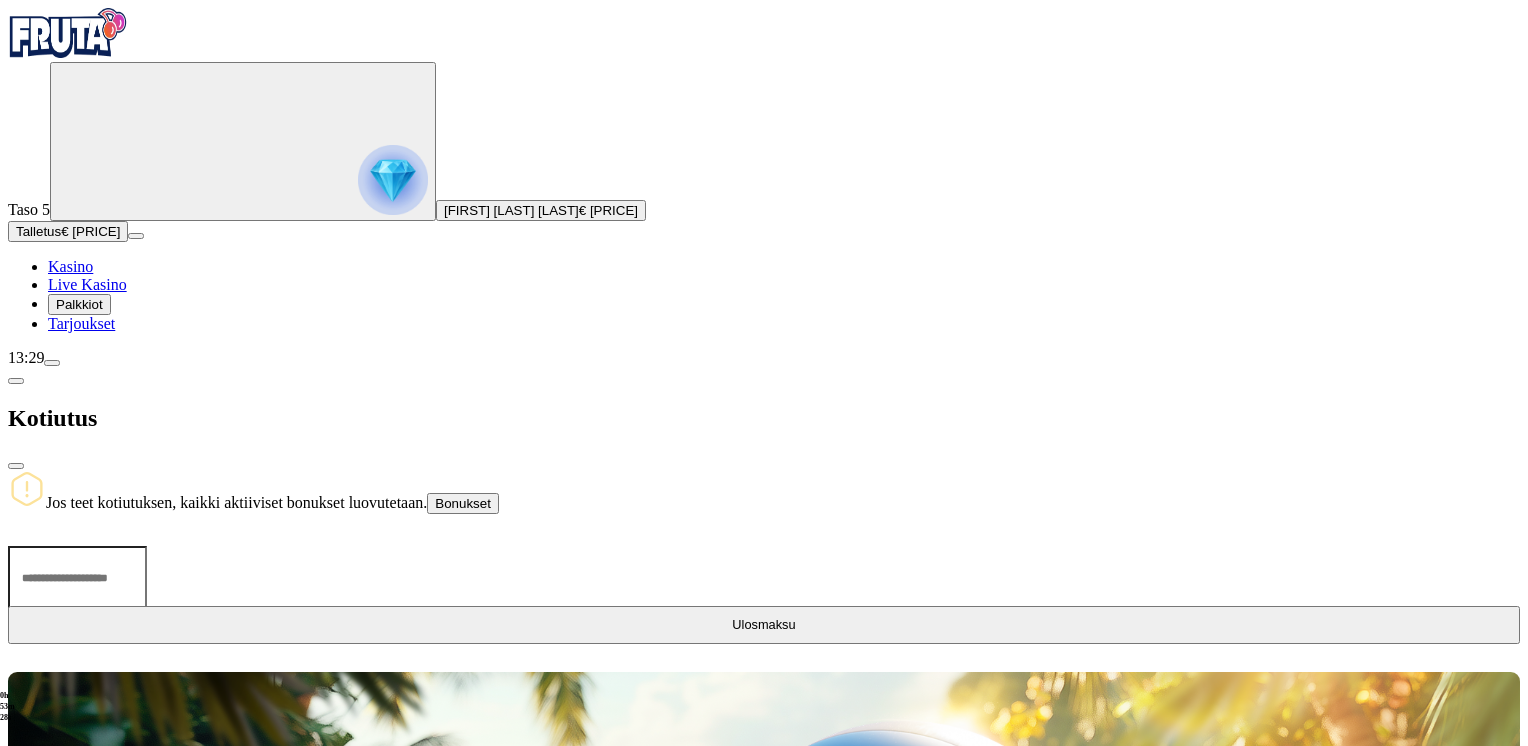 type on "***" 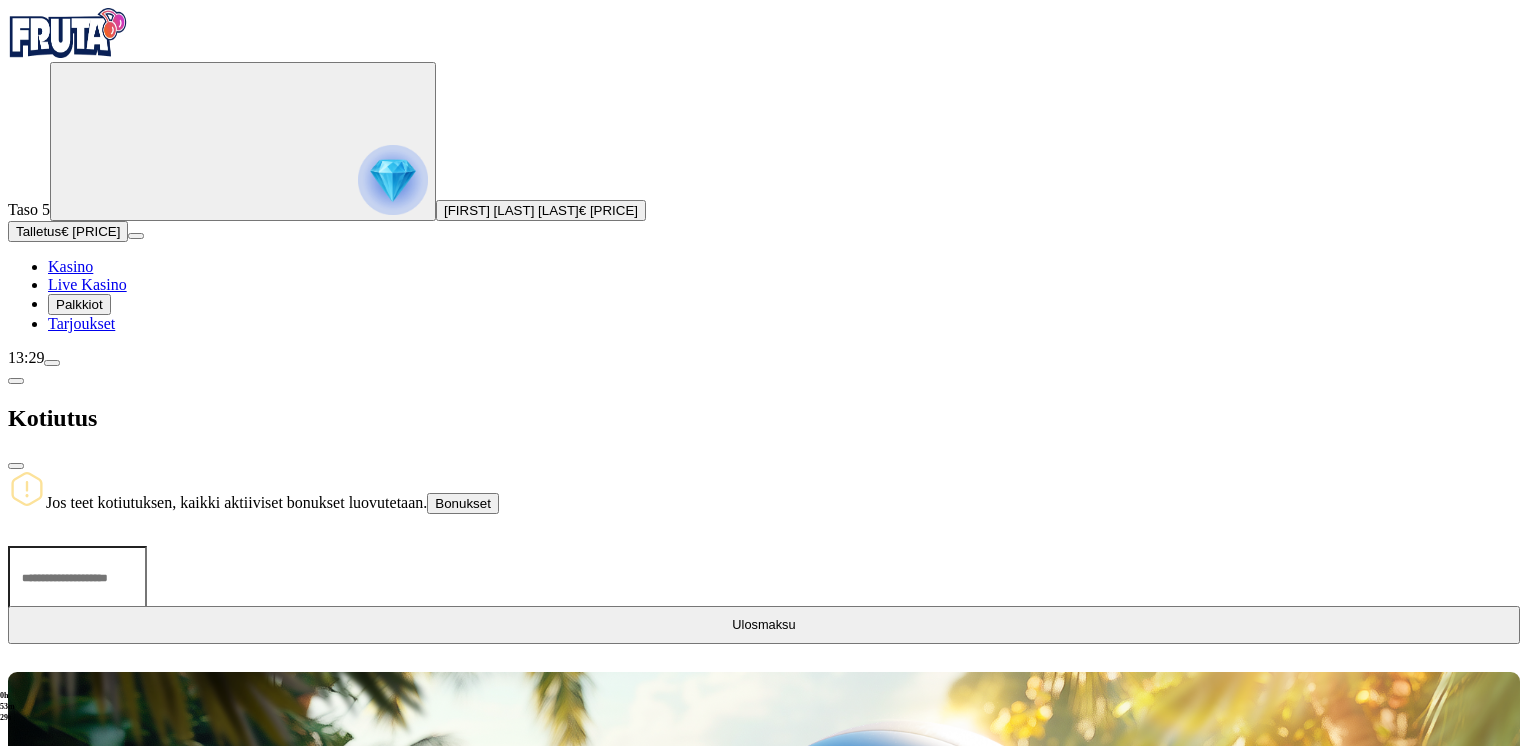 type 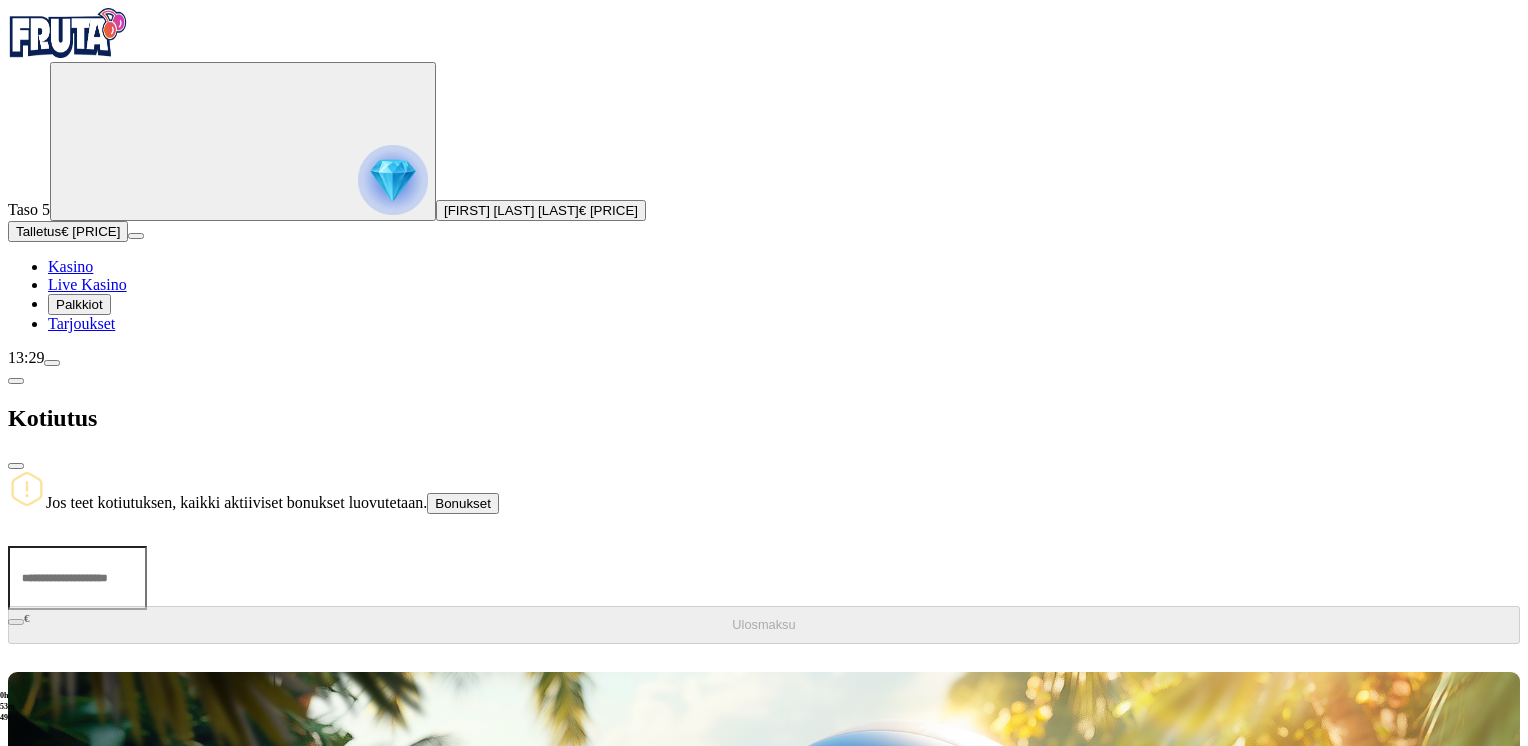 click at bounding box center [16, 466] 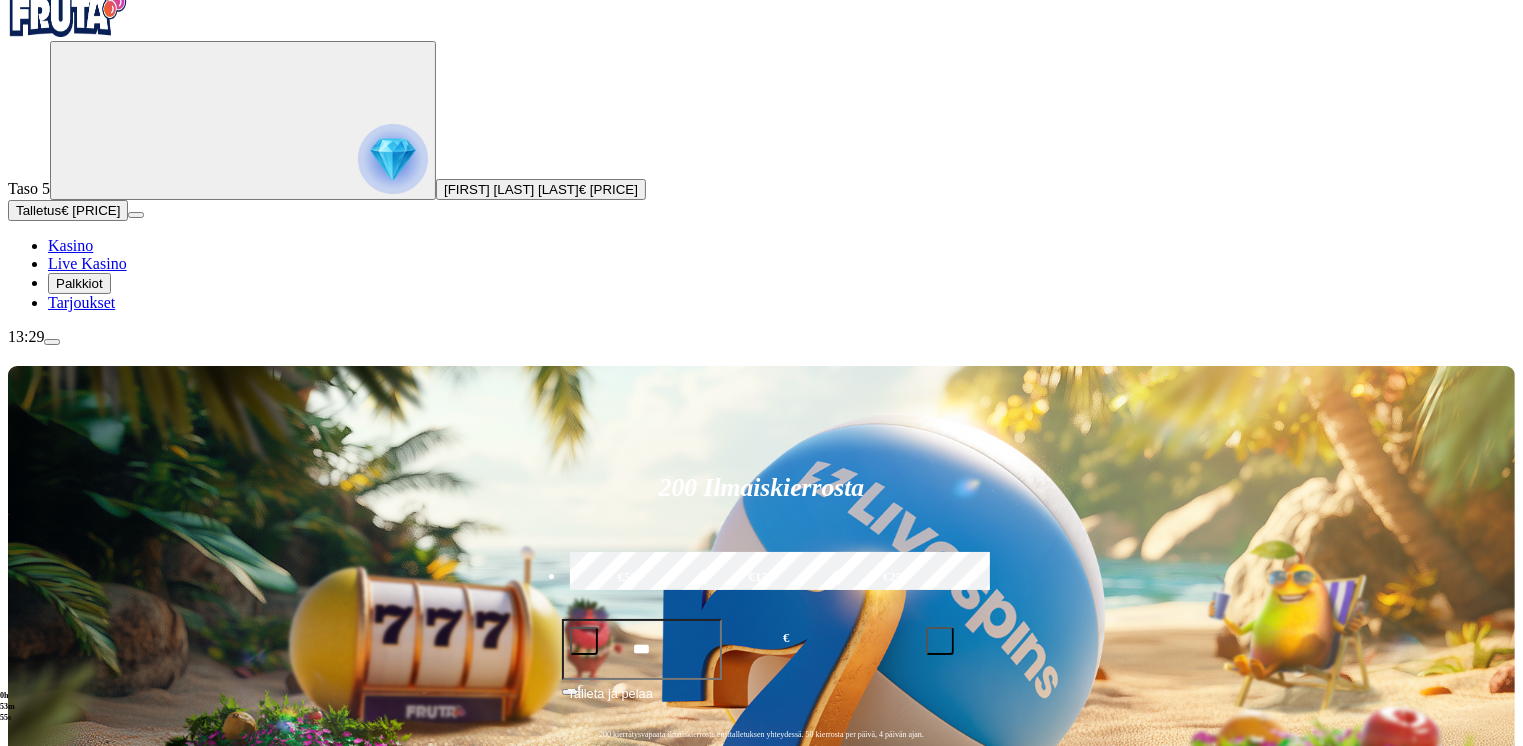 scroll, scrollTop: 0, scrollLeft: 0, axis: both 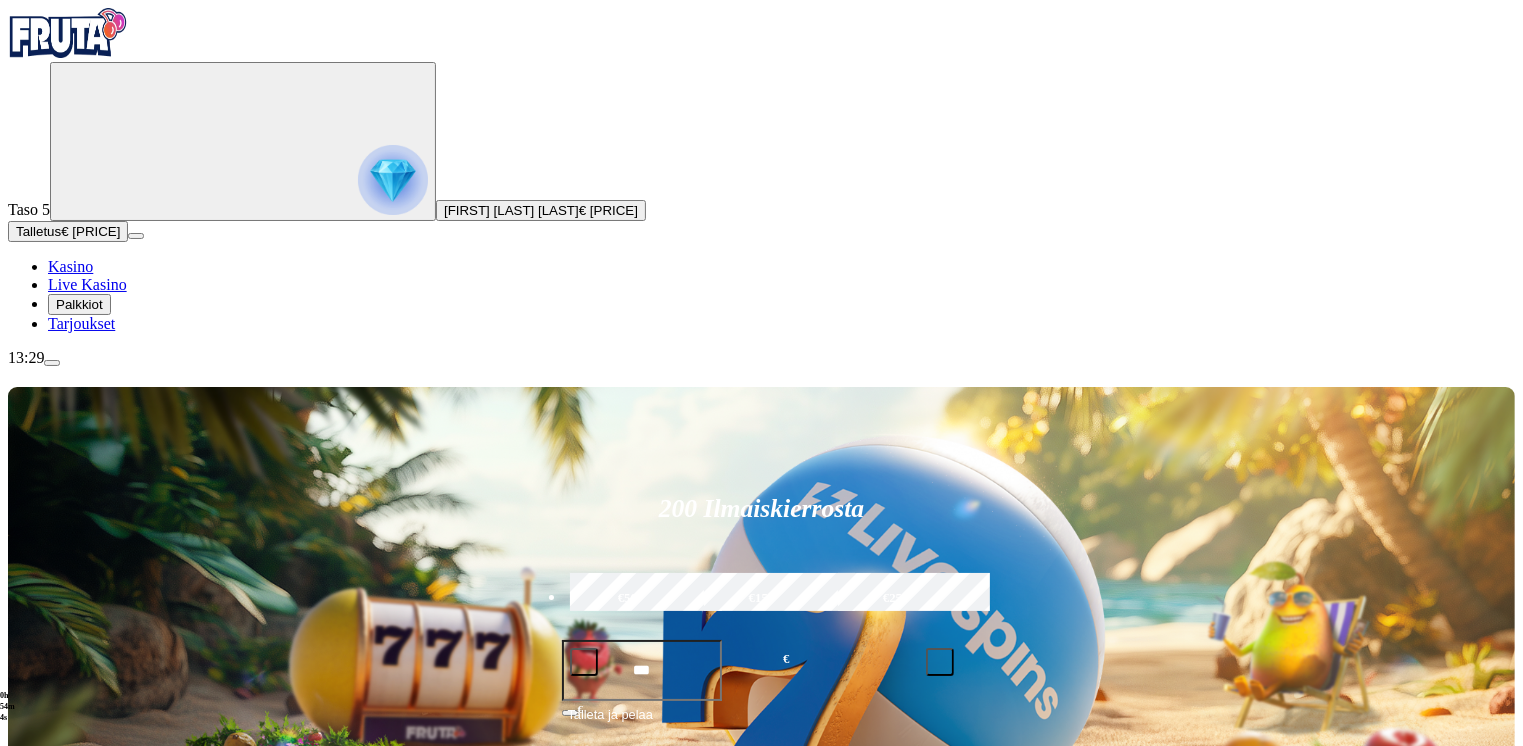 click at bounding box center (52, 363) 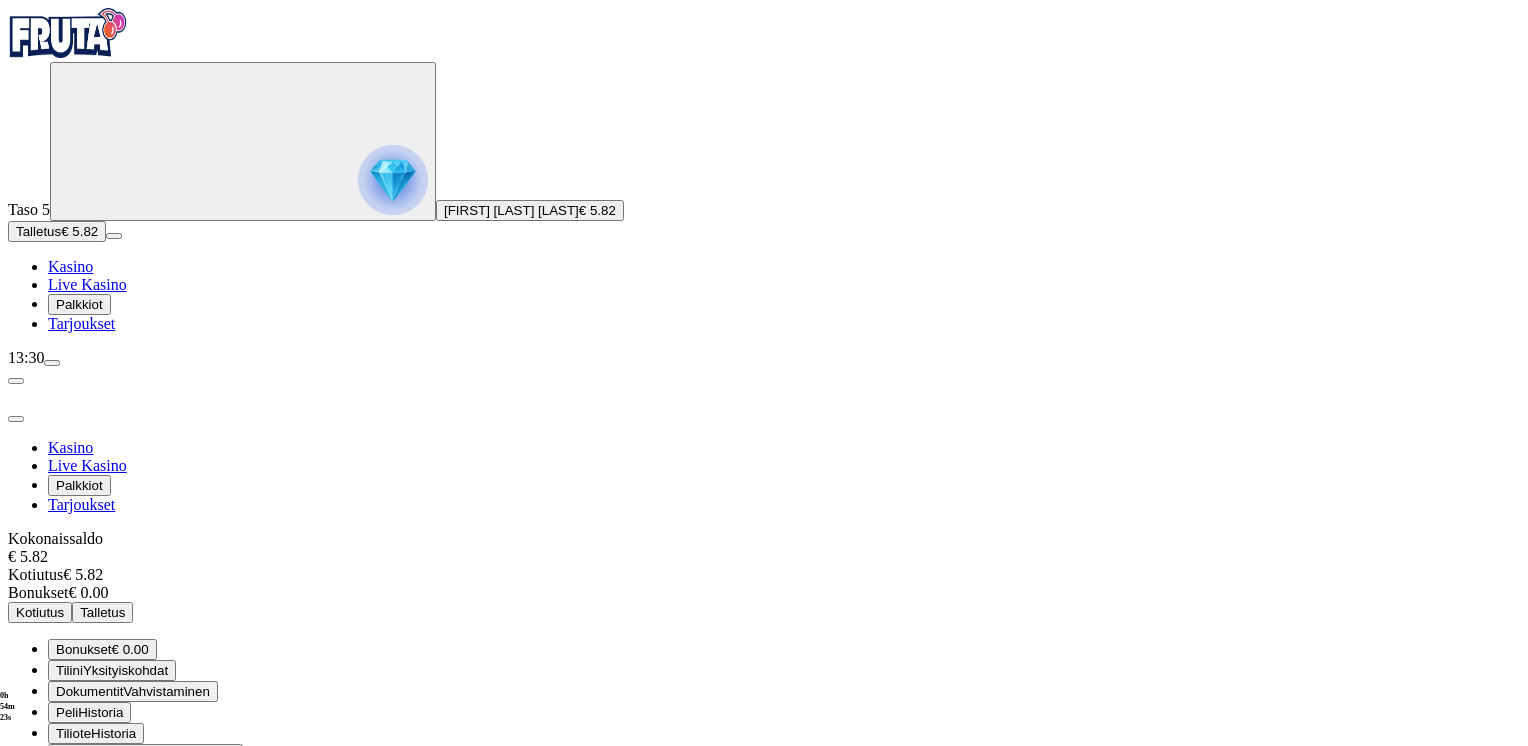 click at bounding box center (16, 419) 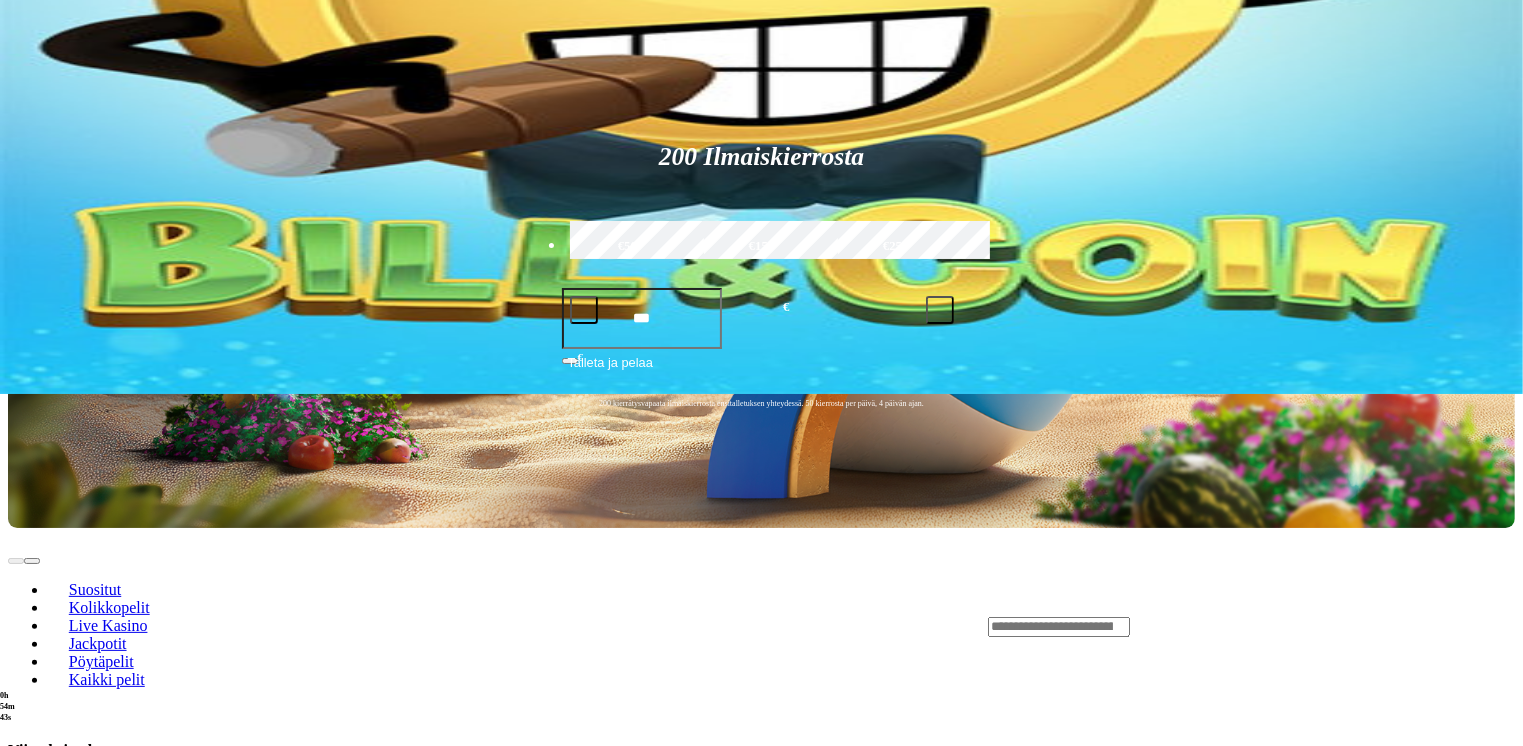 scroll, scrollTop: 0, scrollLeft: 0, axis: both 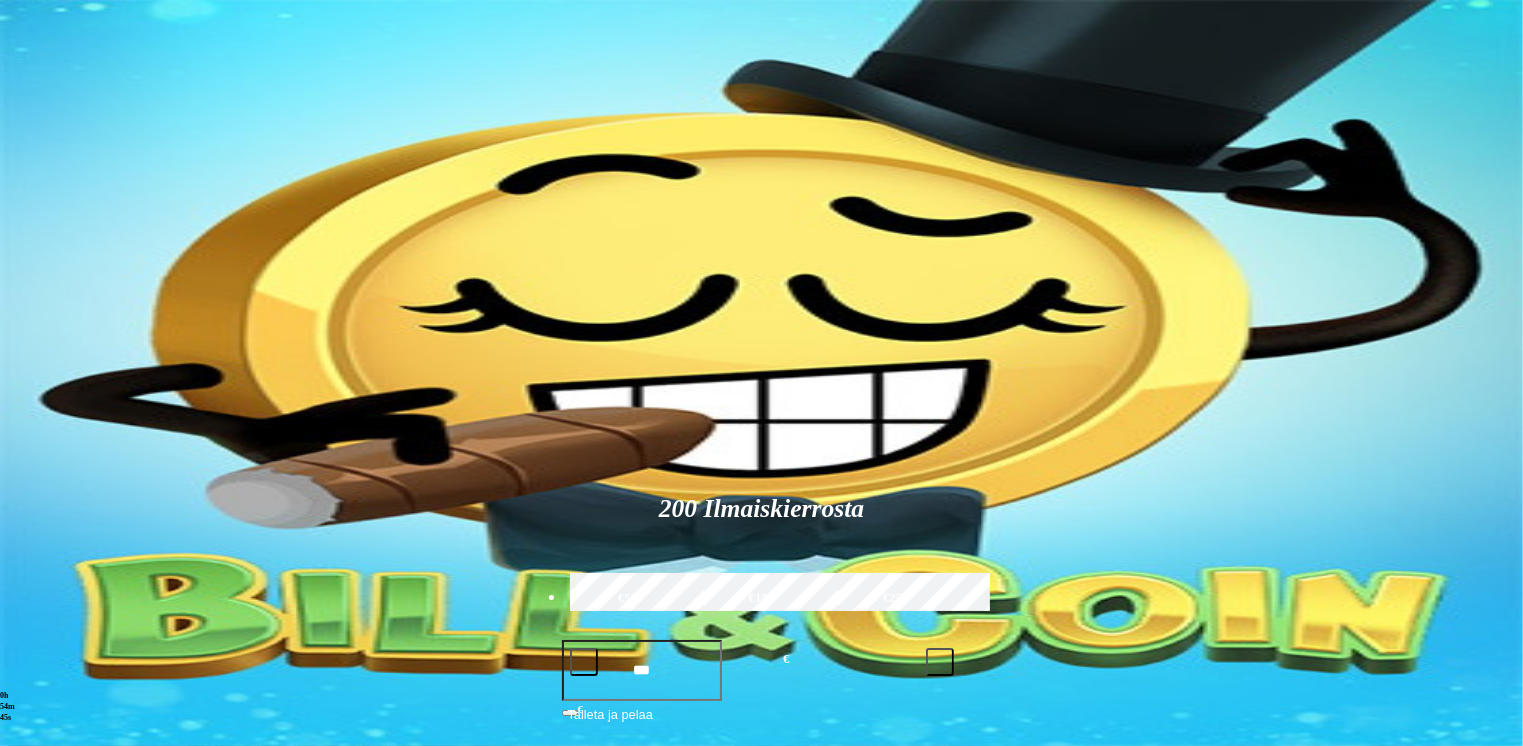 click at bounding box center [1059, 979] 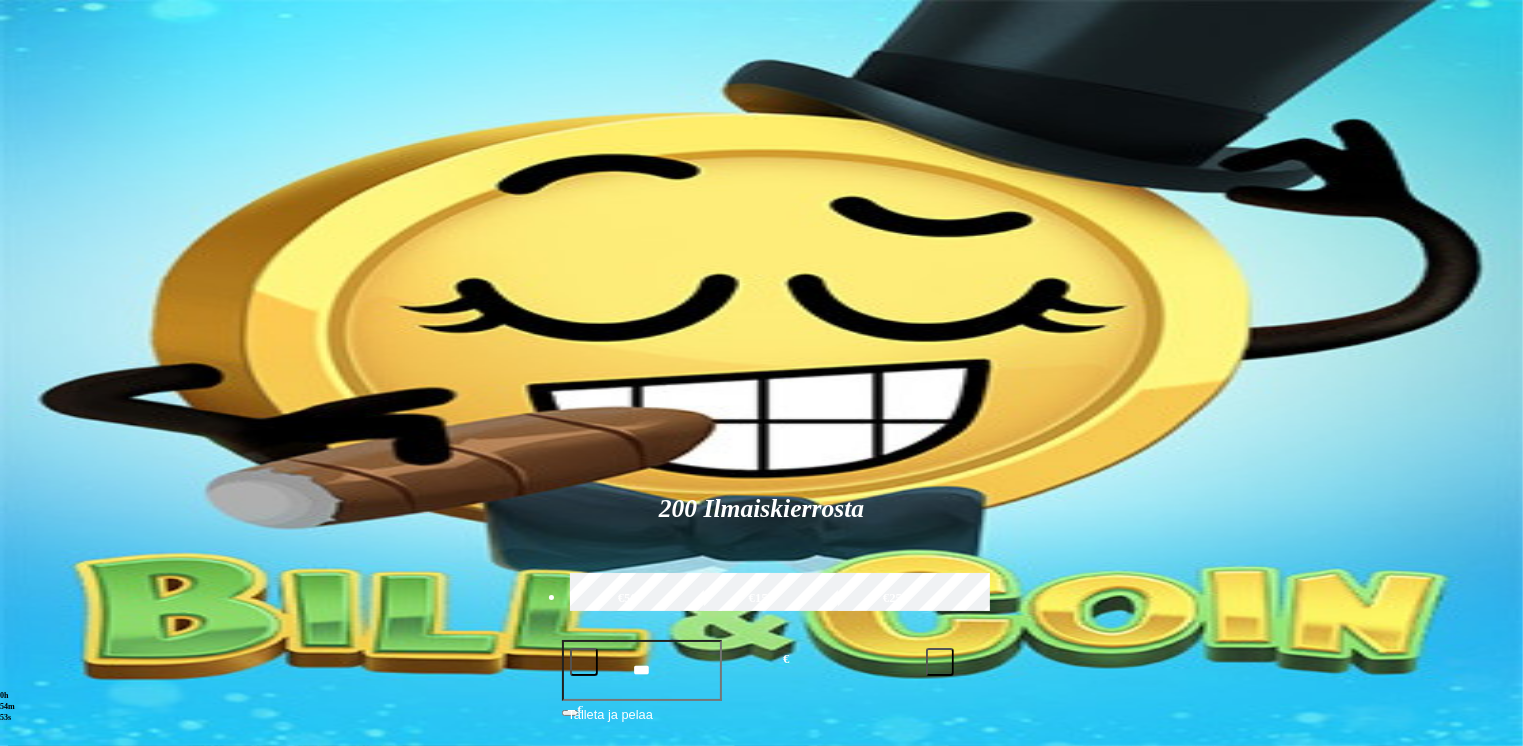type on "****" 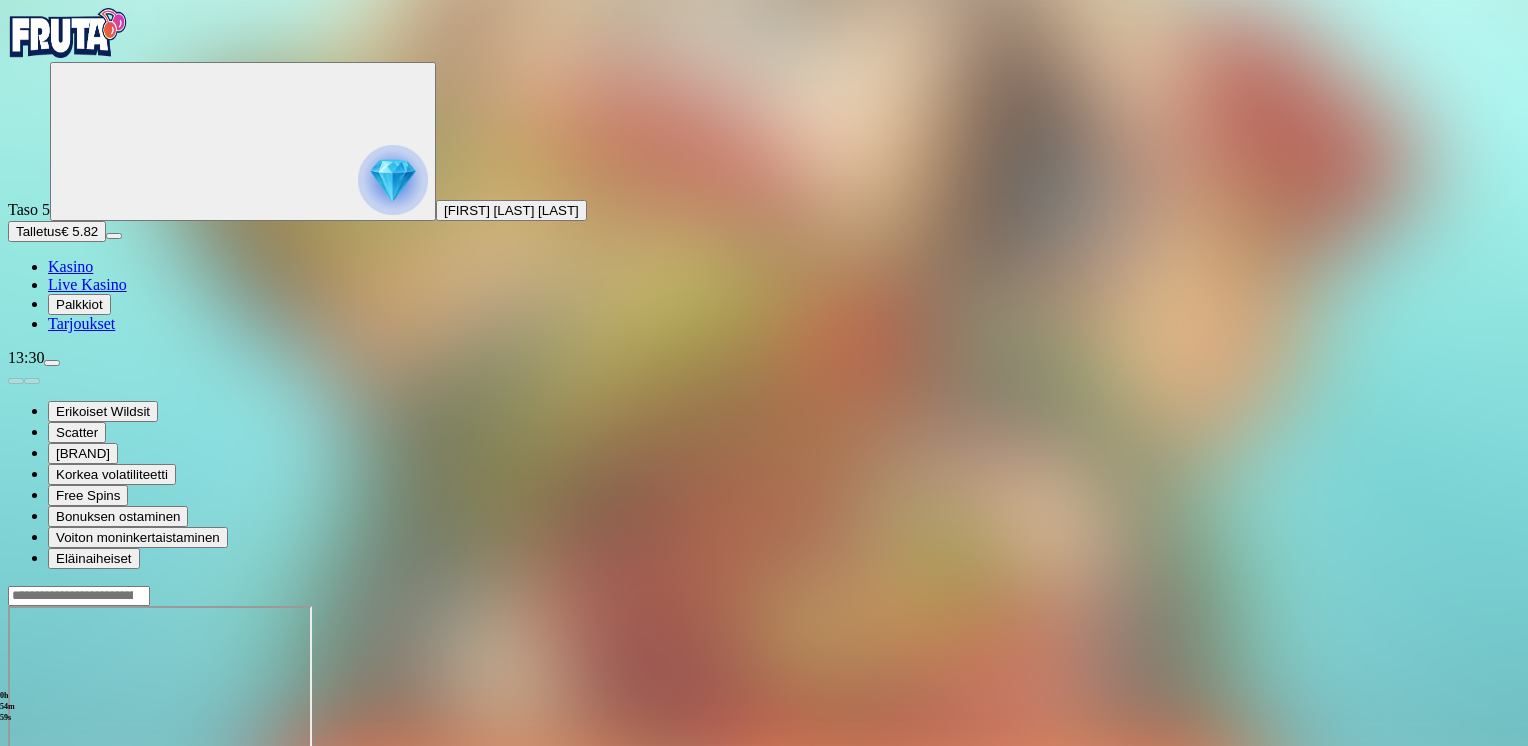 click at bounding box center [48, 778] 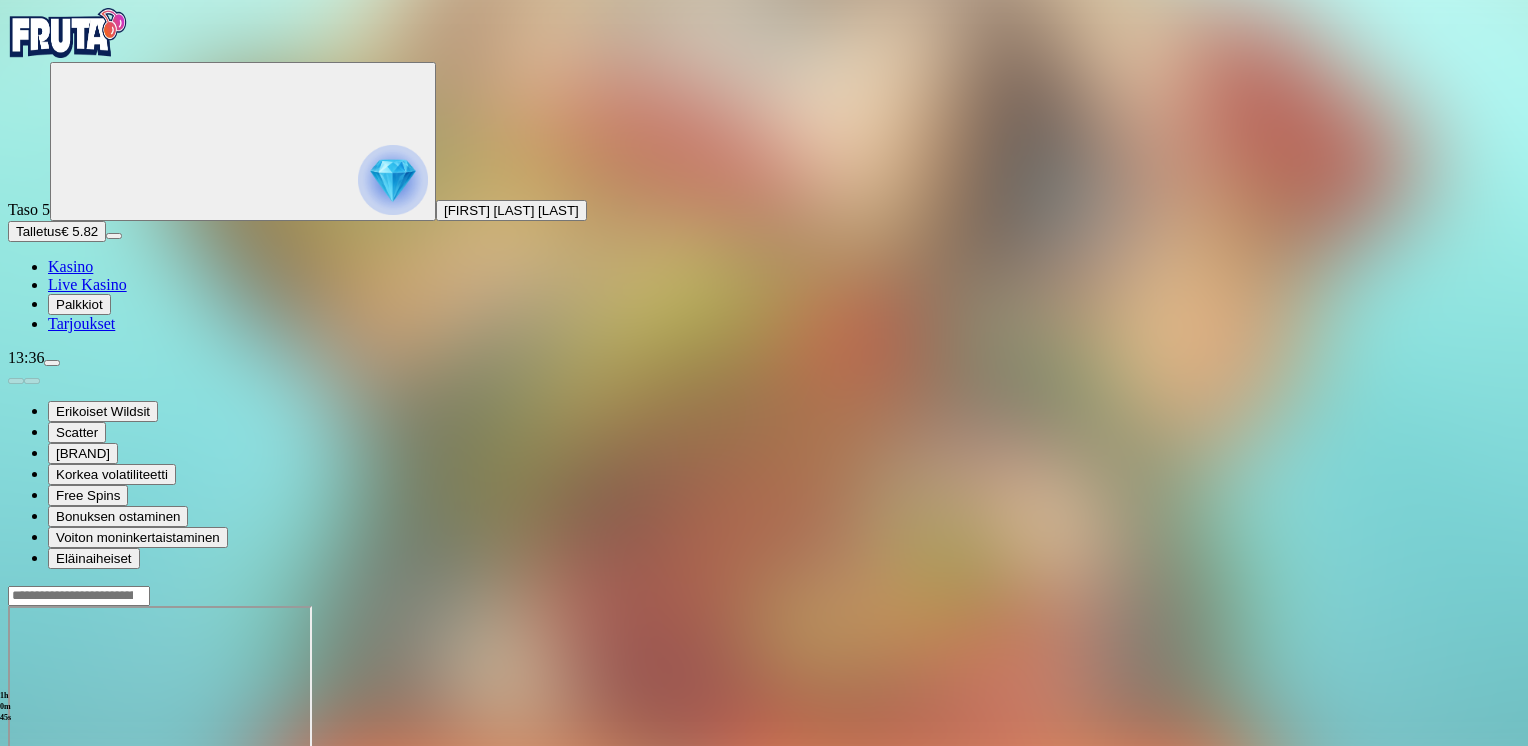 click at bounding box center [16, 778] 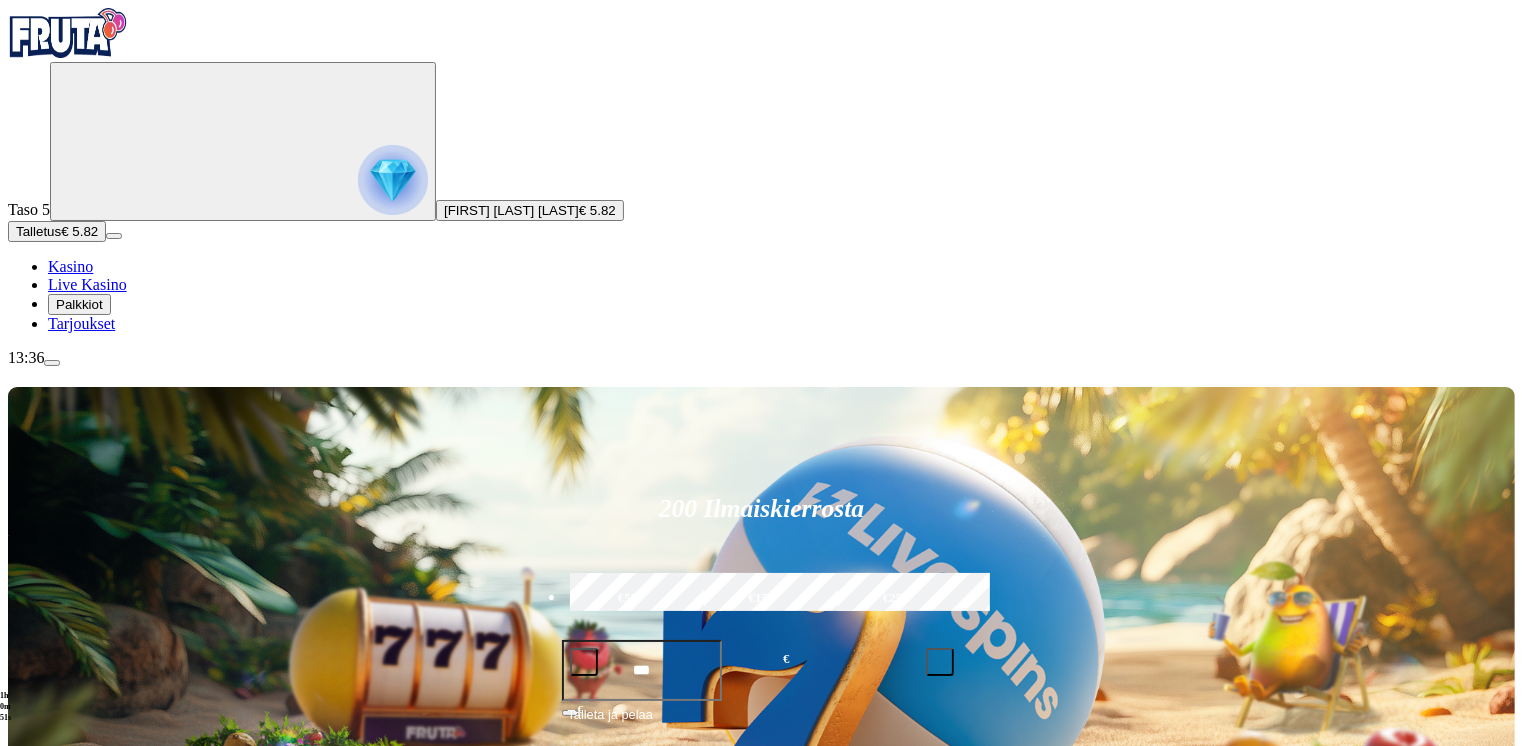click on "Pelaa nyt" at bounding box center [77, 1197] 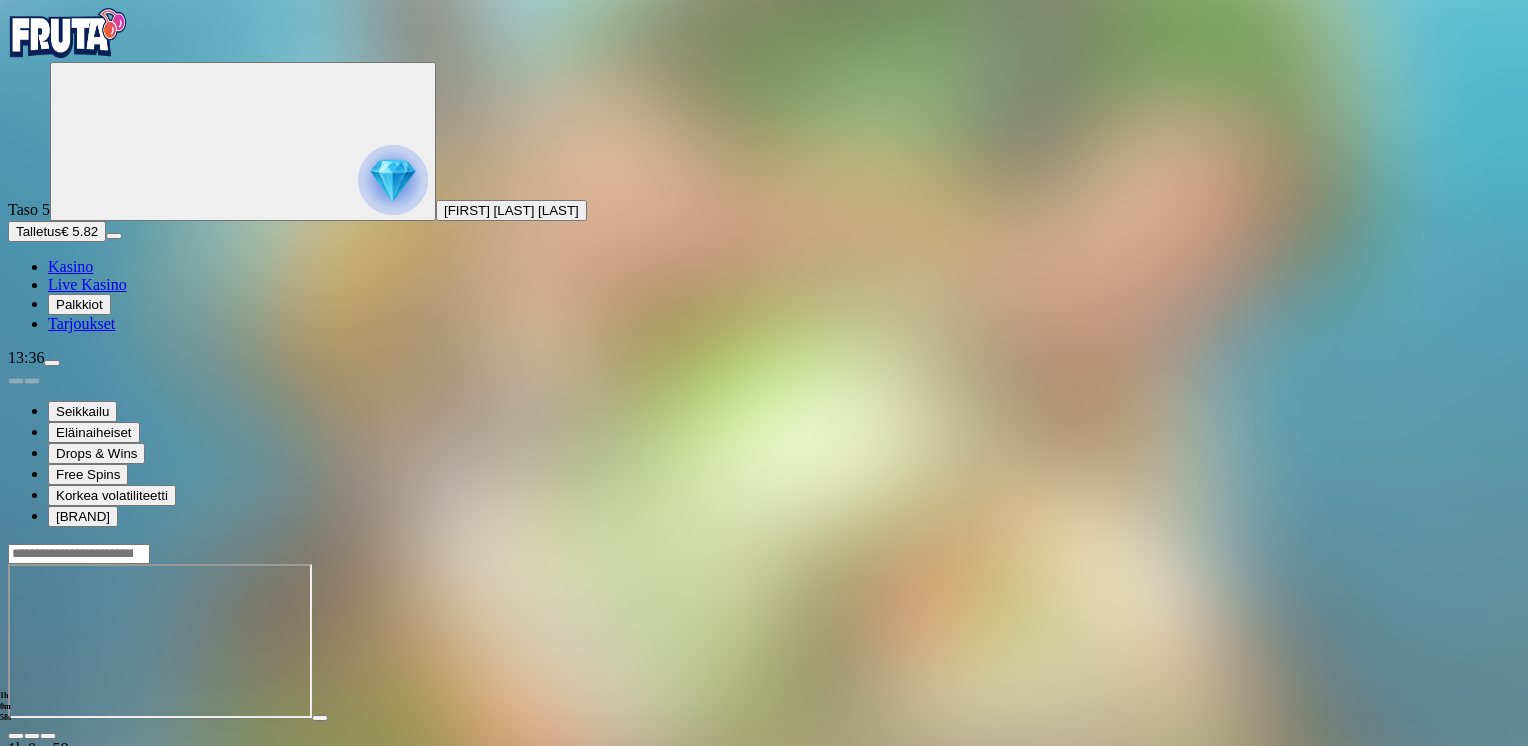 click at bounding box center [48, 736] 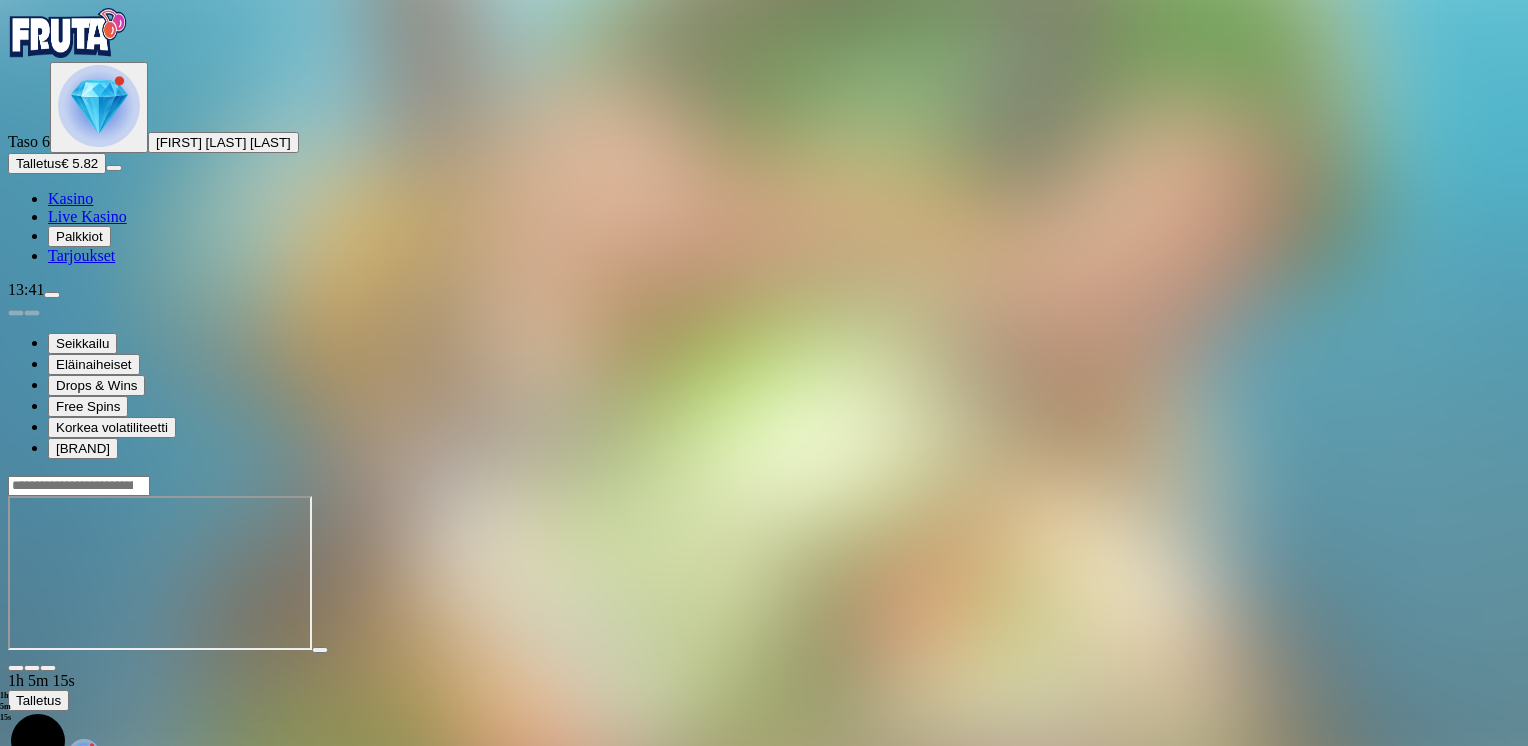 click at bounding box center [99, 106] 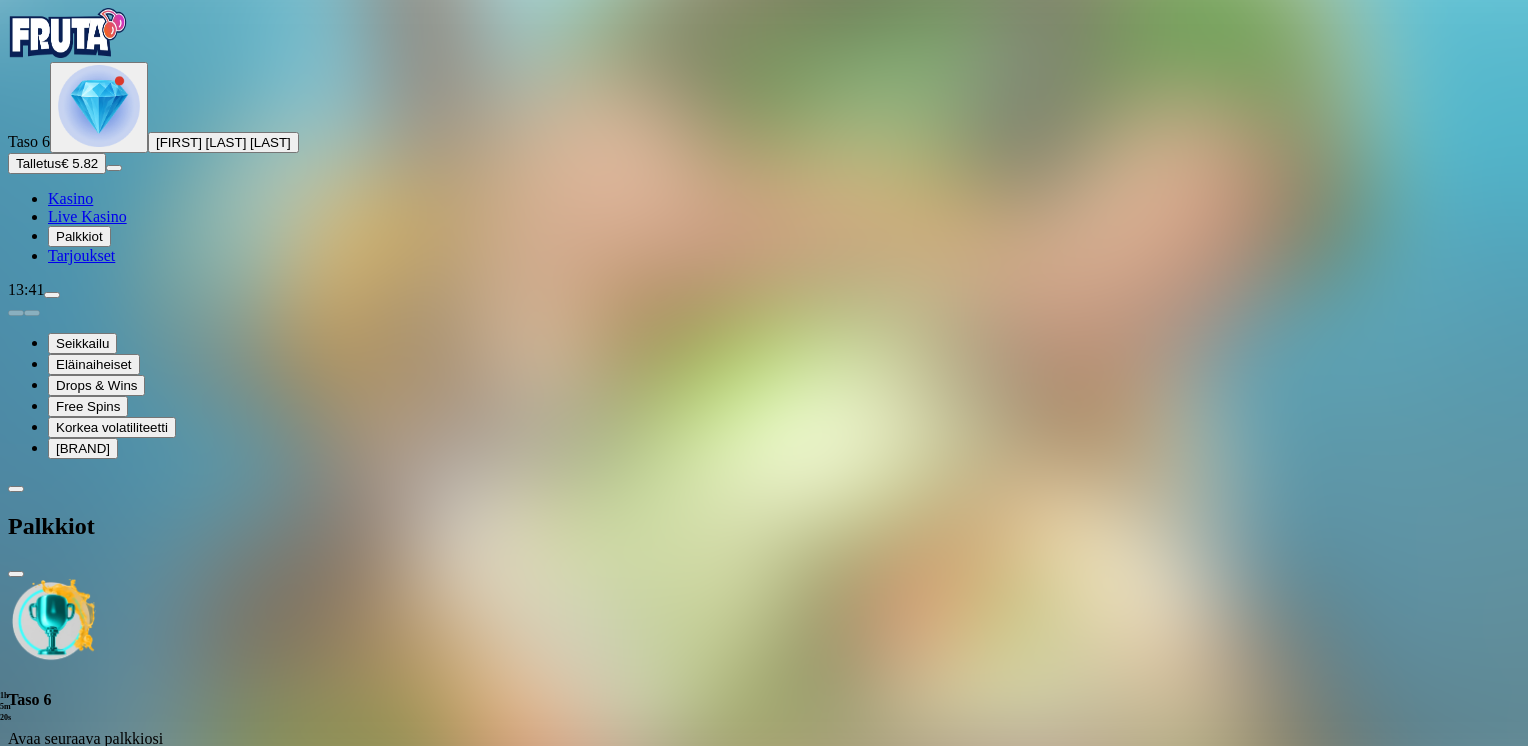 click at bounding box center (112, 779) 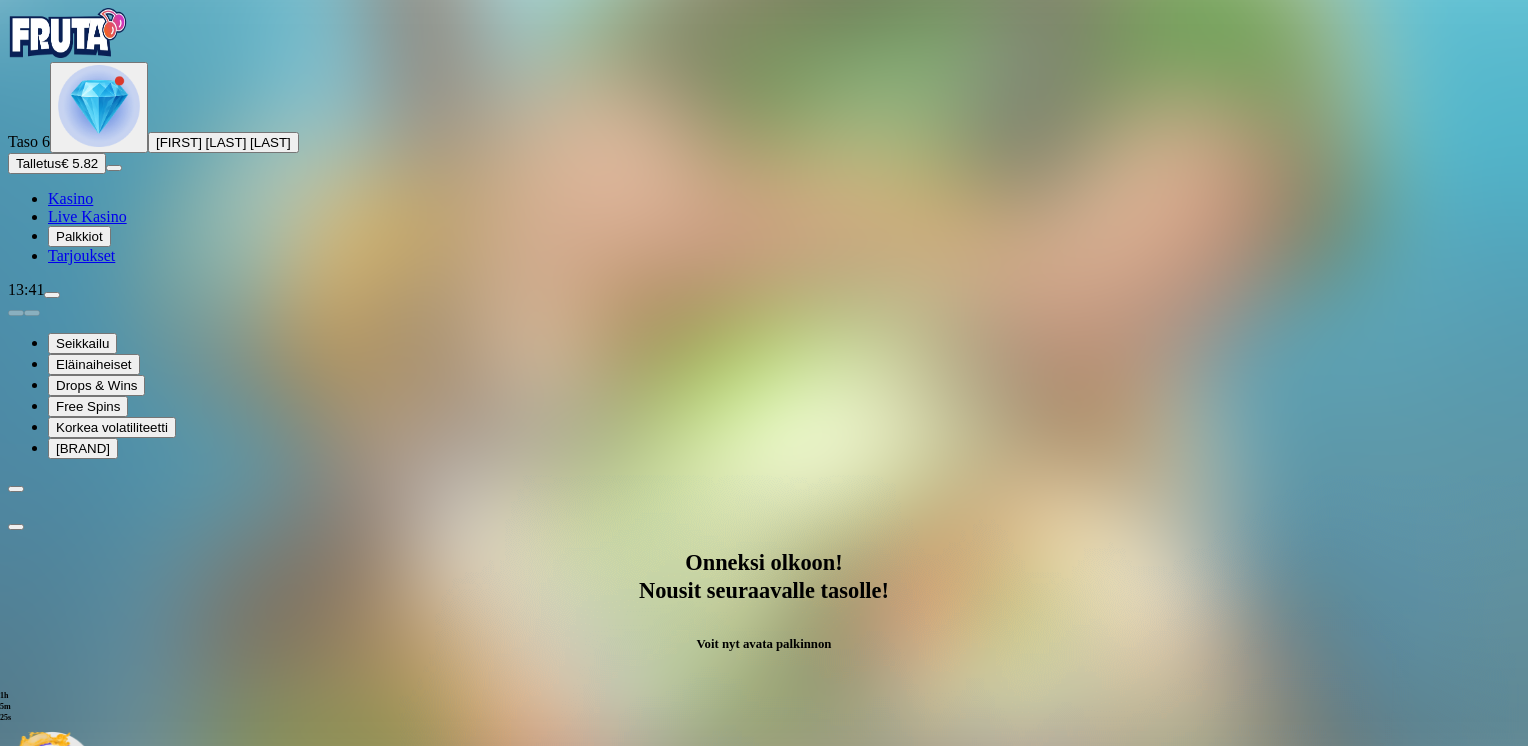 click on "Avaa palkinto" at bounding box center [764, 971] 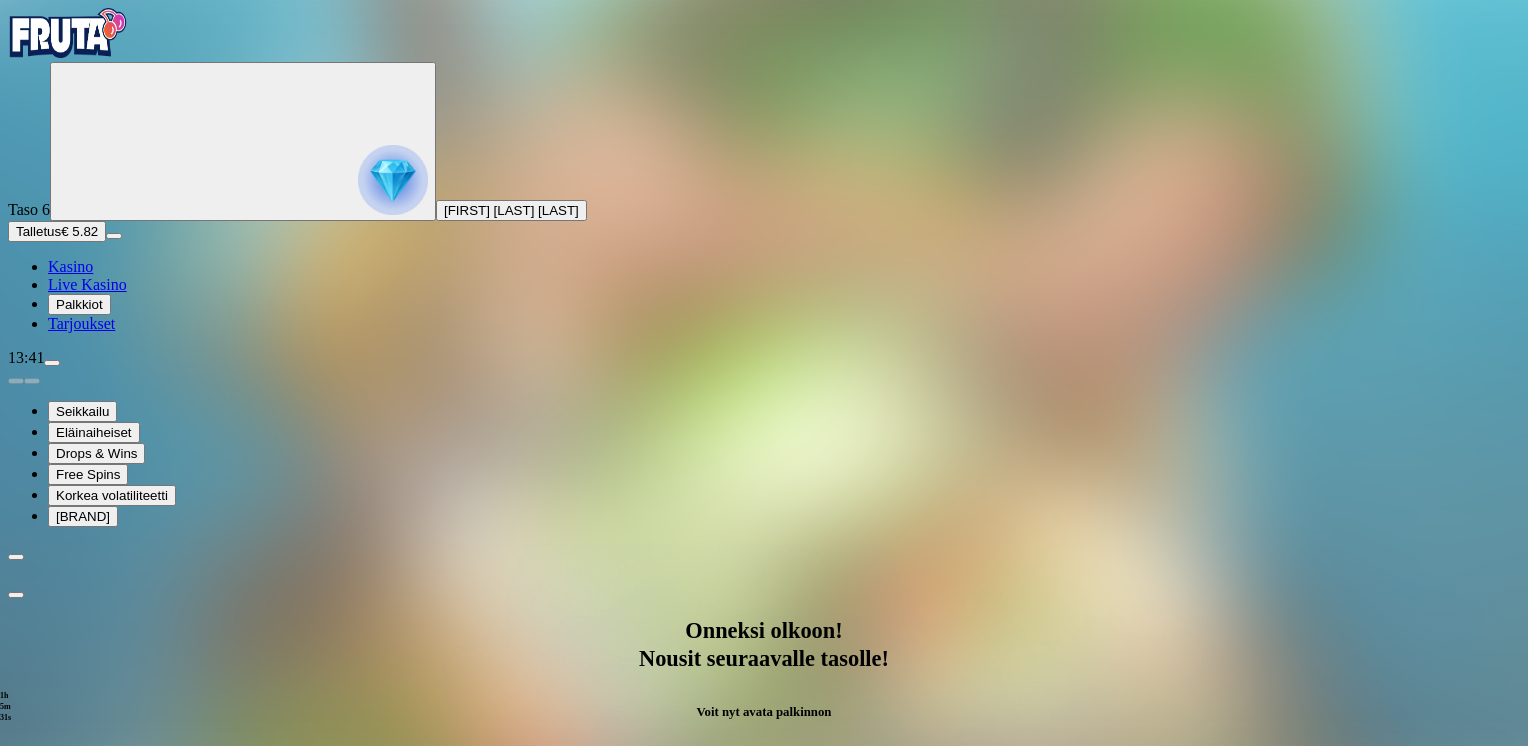 click at bounding box center [764, 1296] 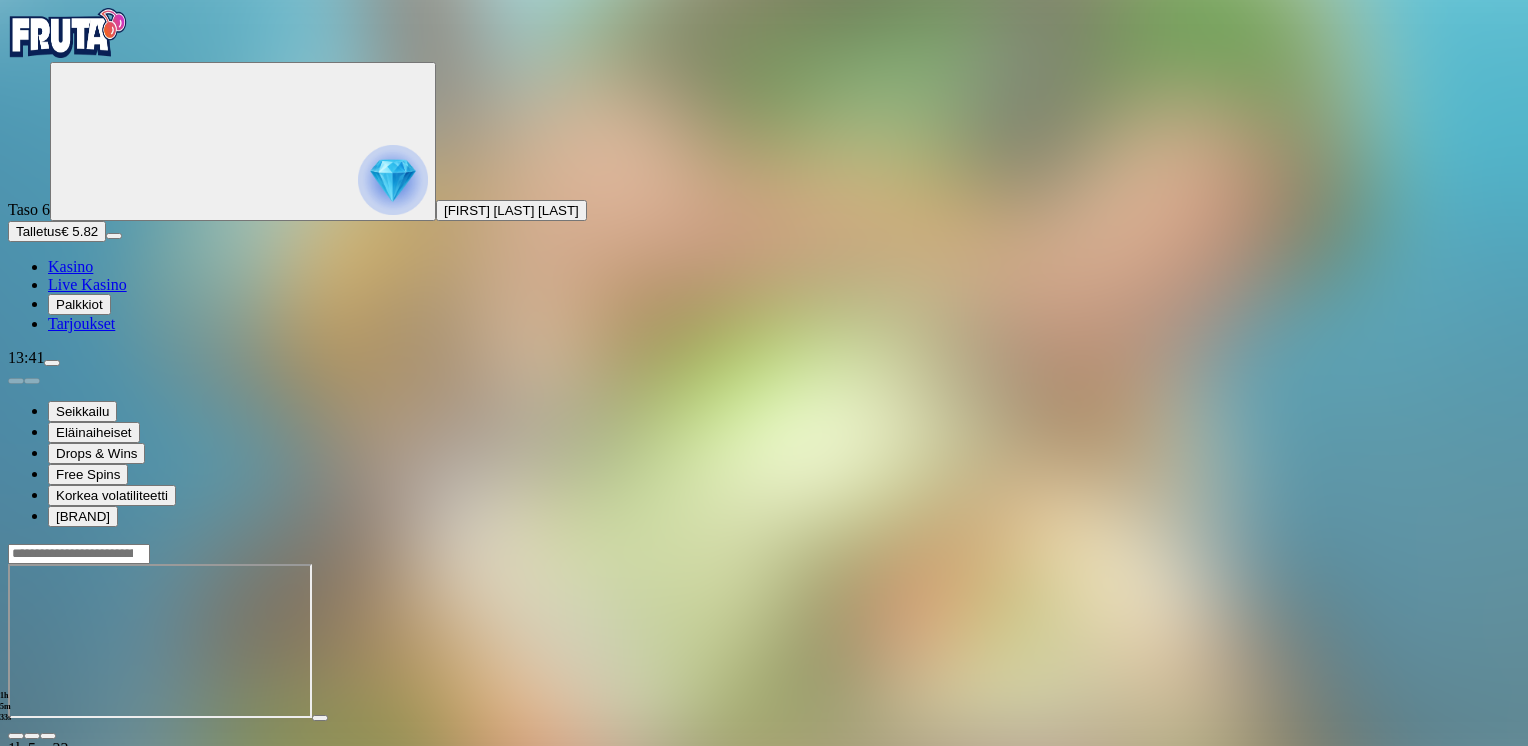 click at bounding box center [16, 736] 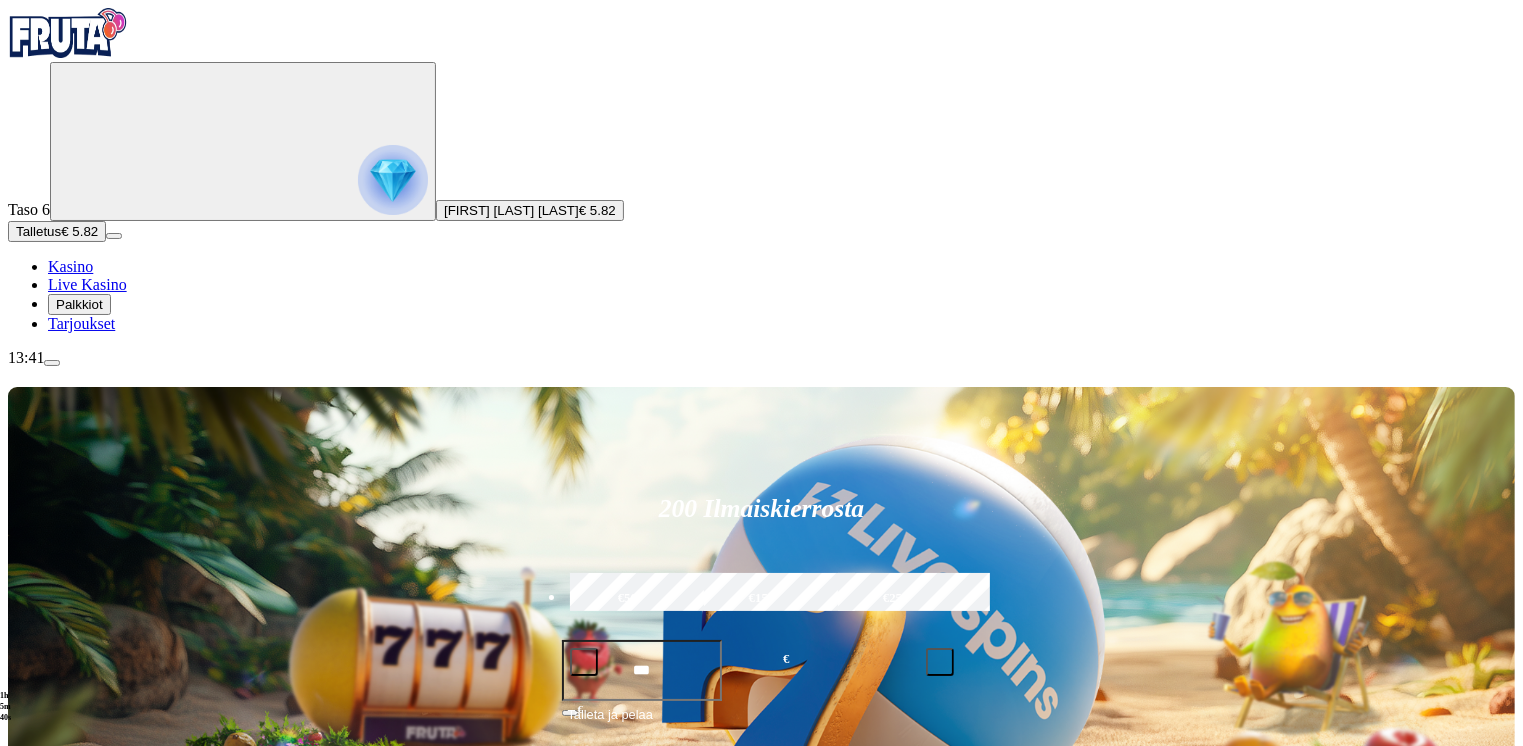 click on "Palkkiot" at bounding box center (79, 304) 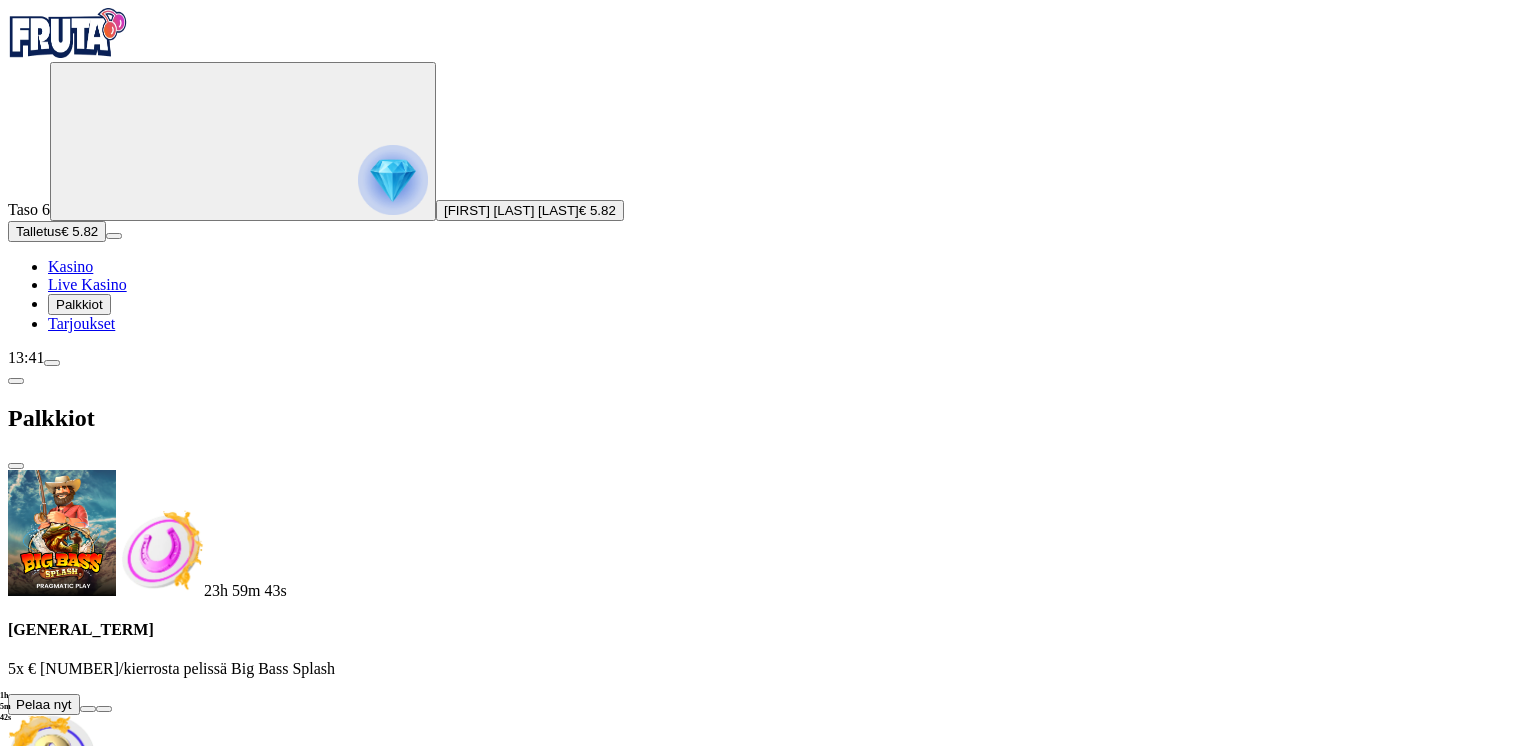 click at bounding box center (88, 709) 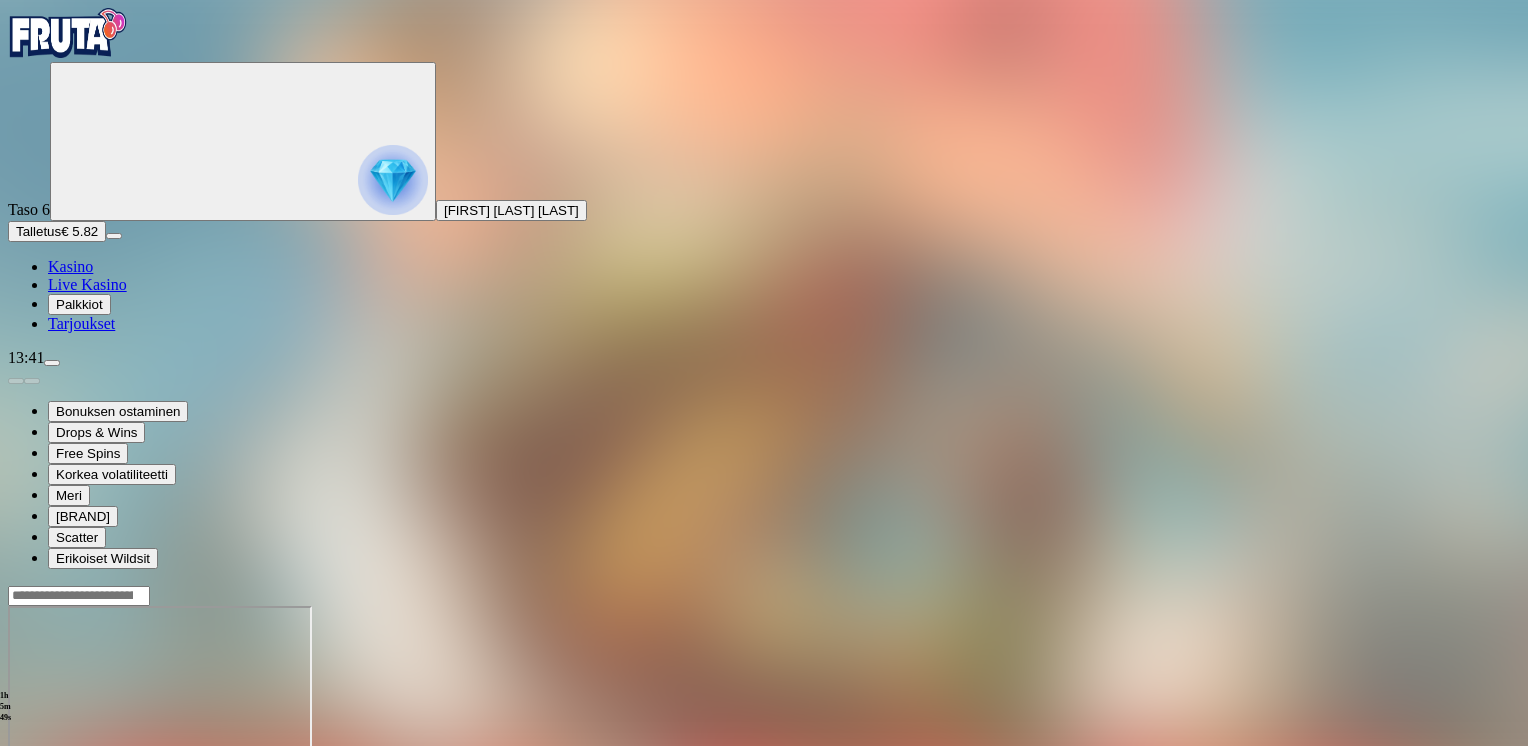 click at bounding box center [48, 778] 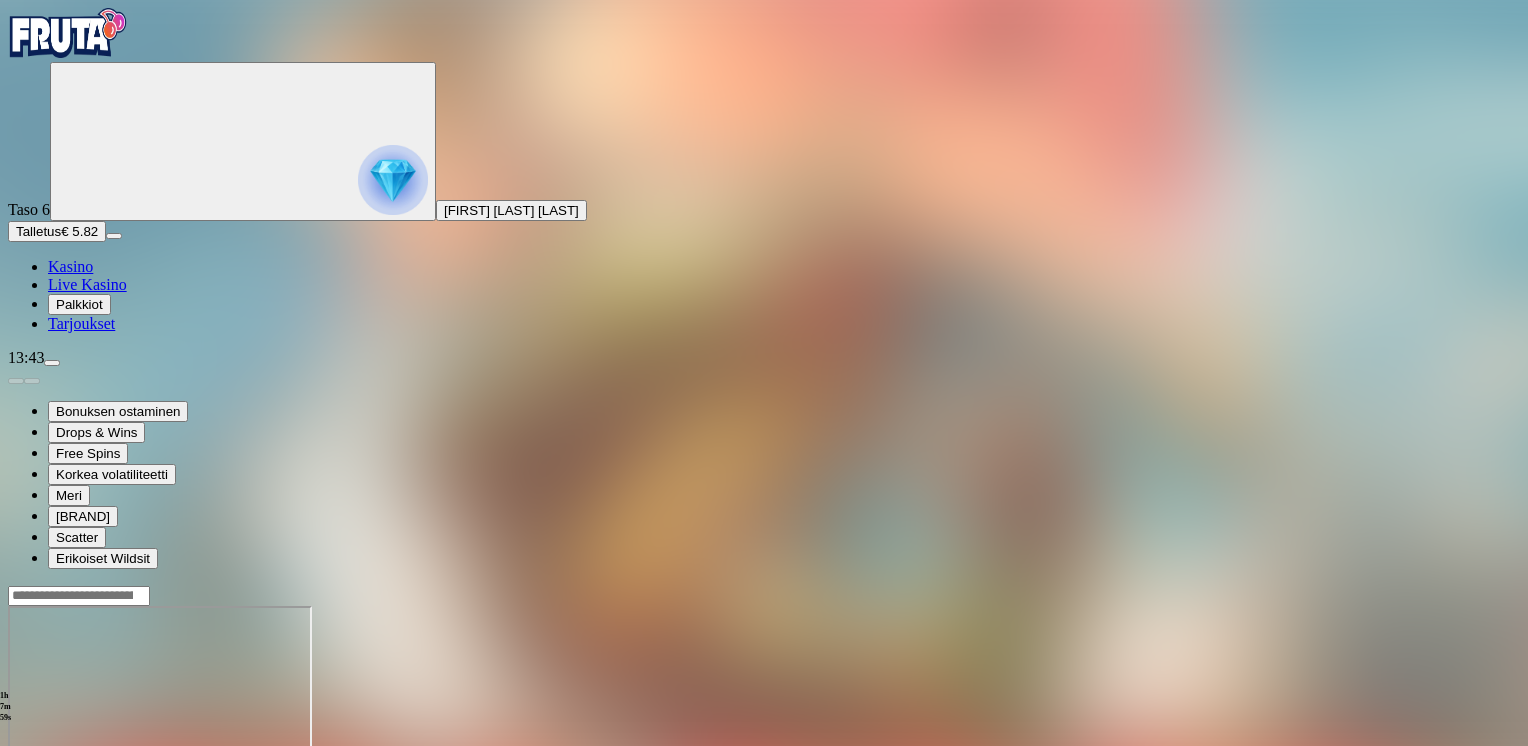 click at bounding box center (16, 778) 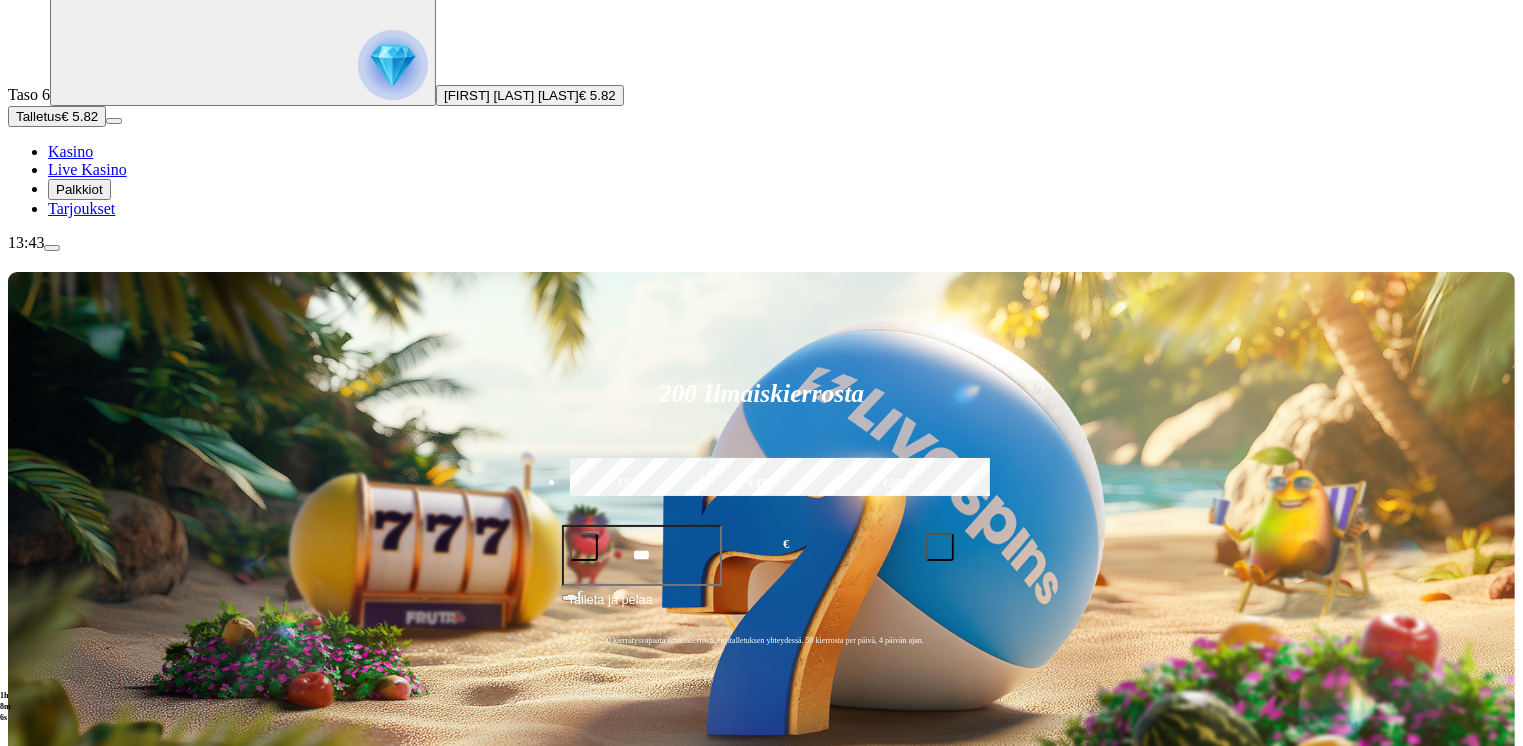 scroll, scrollTop: 0, scrollLeft: 0, axis: both 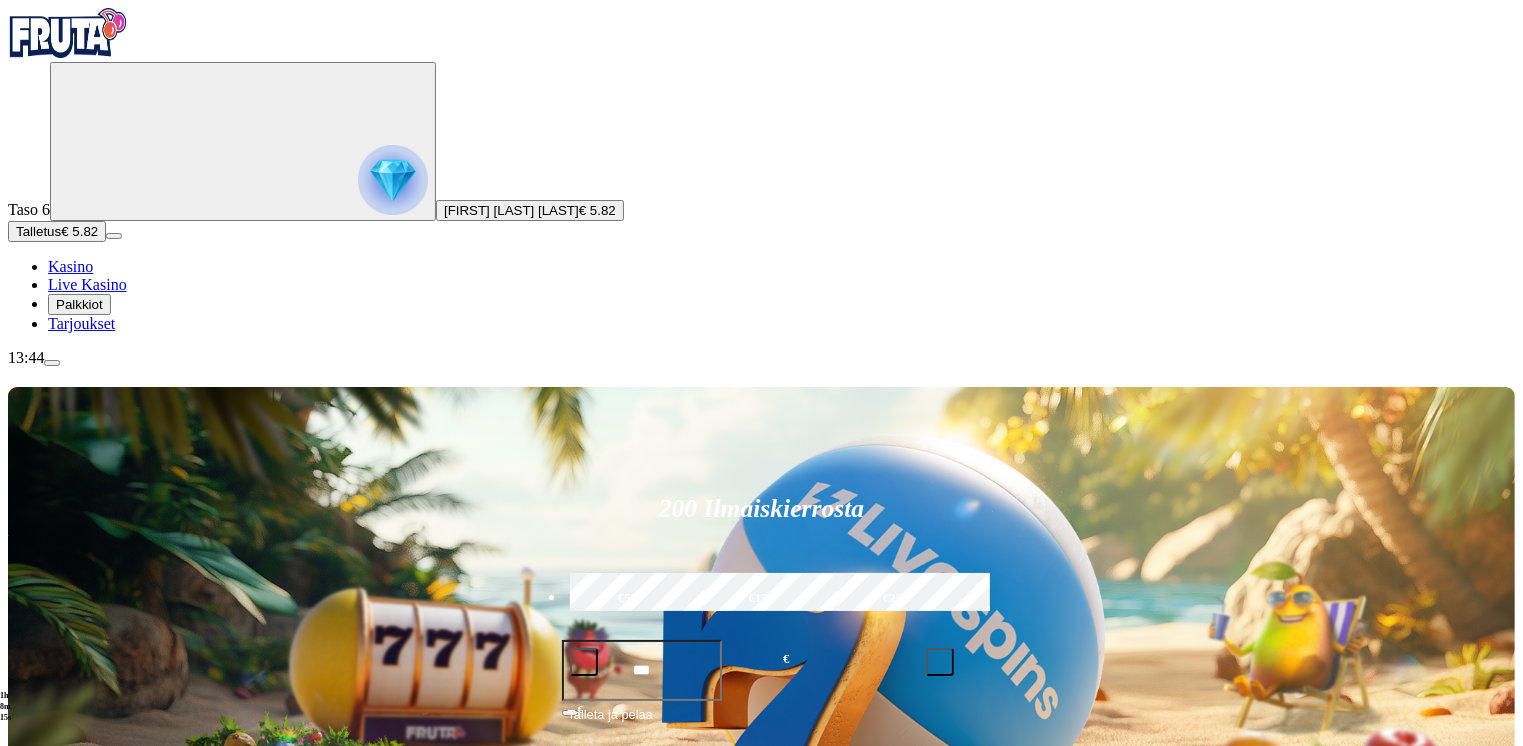 click at bounding box center [52, 363] 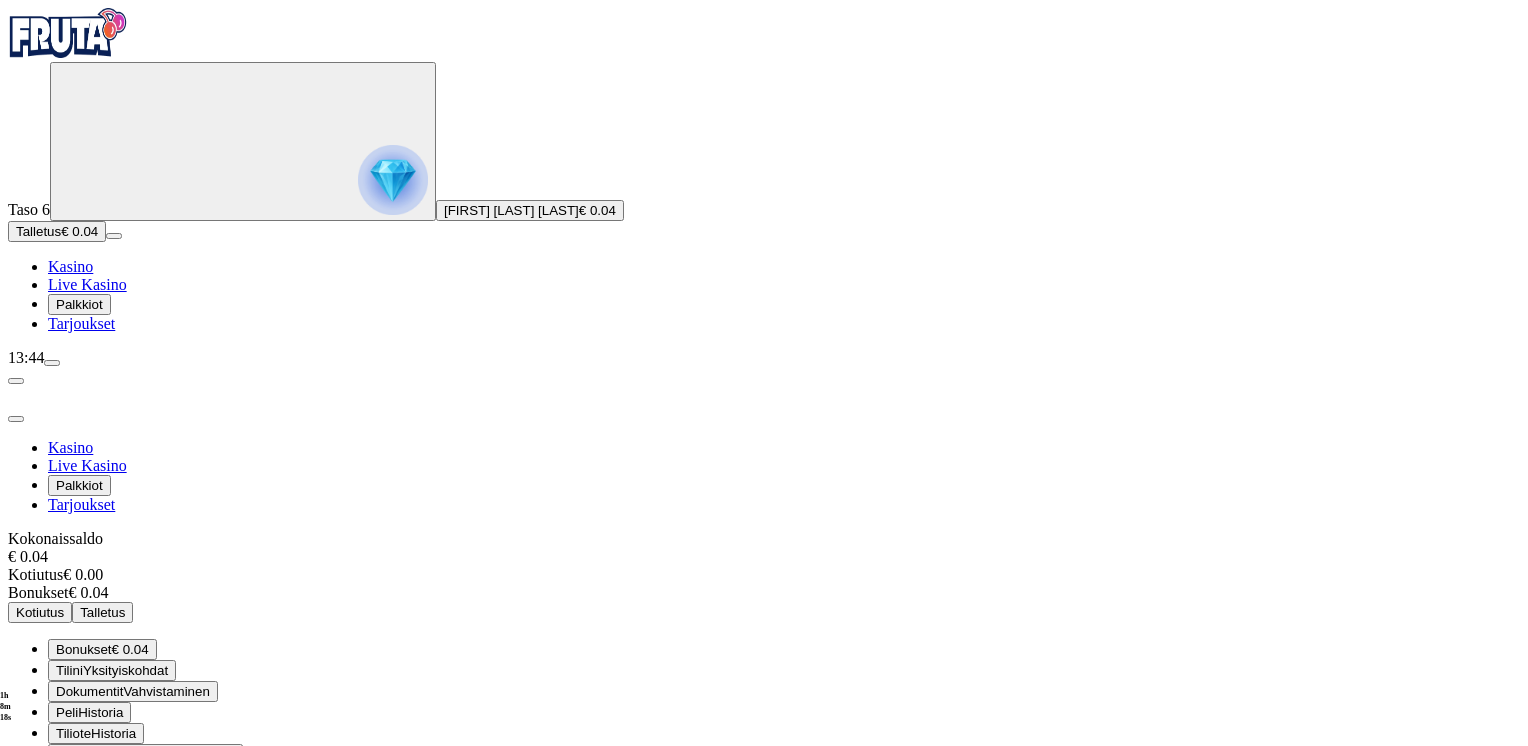 click on "Kirjaudu ulos" at bounding box center [54, 854] 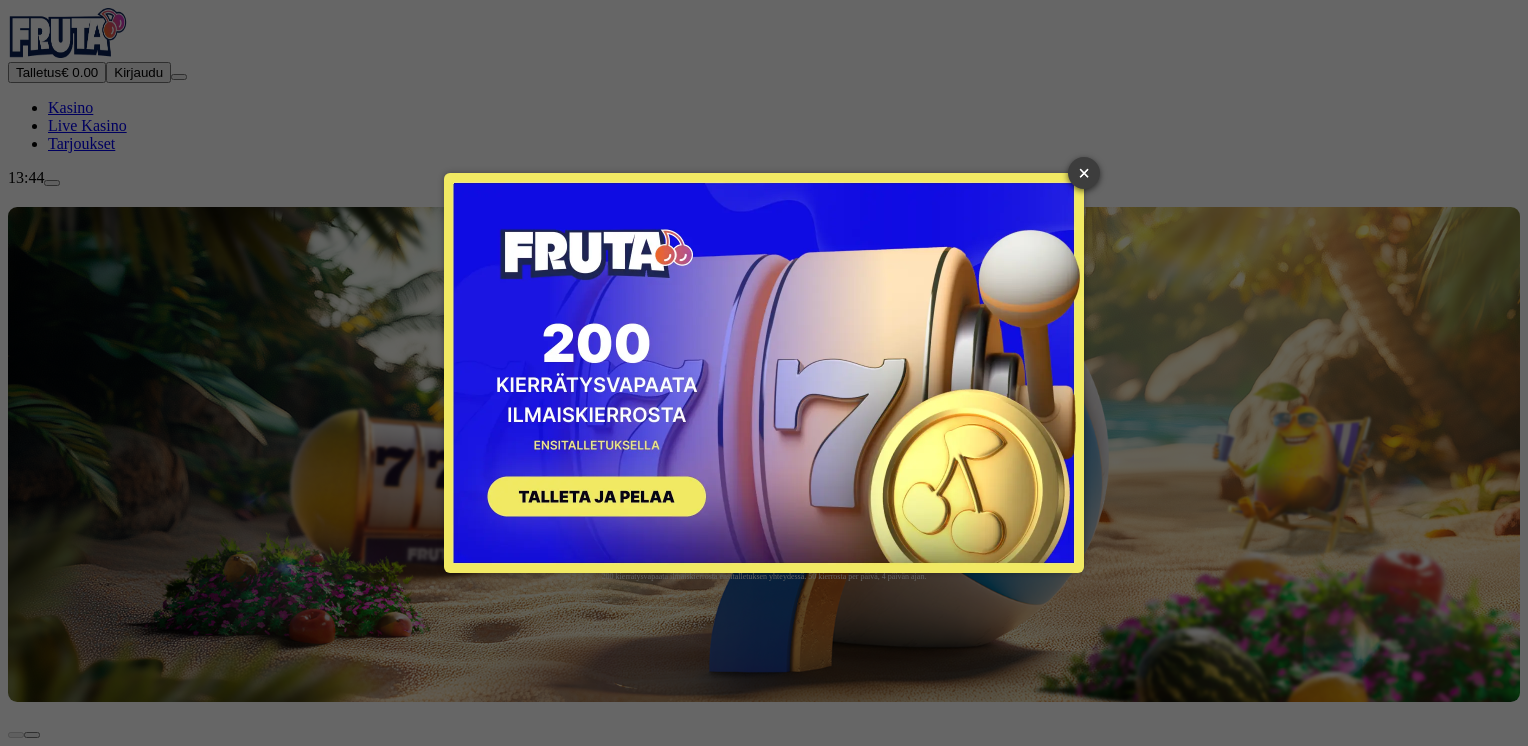 click on "×" at bounding box center (1084, 173) 